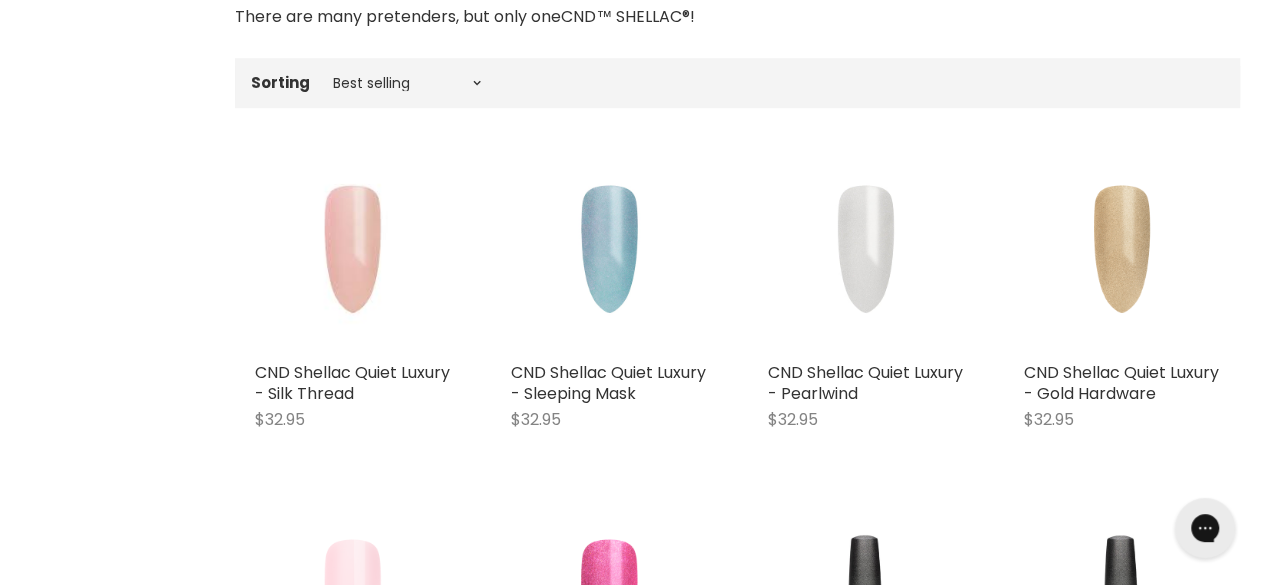 scroll, scrollTop: 0, scrollLeft: 0, axis: both 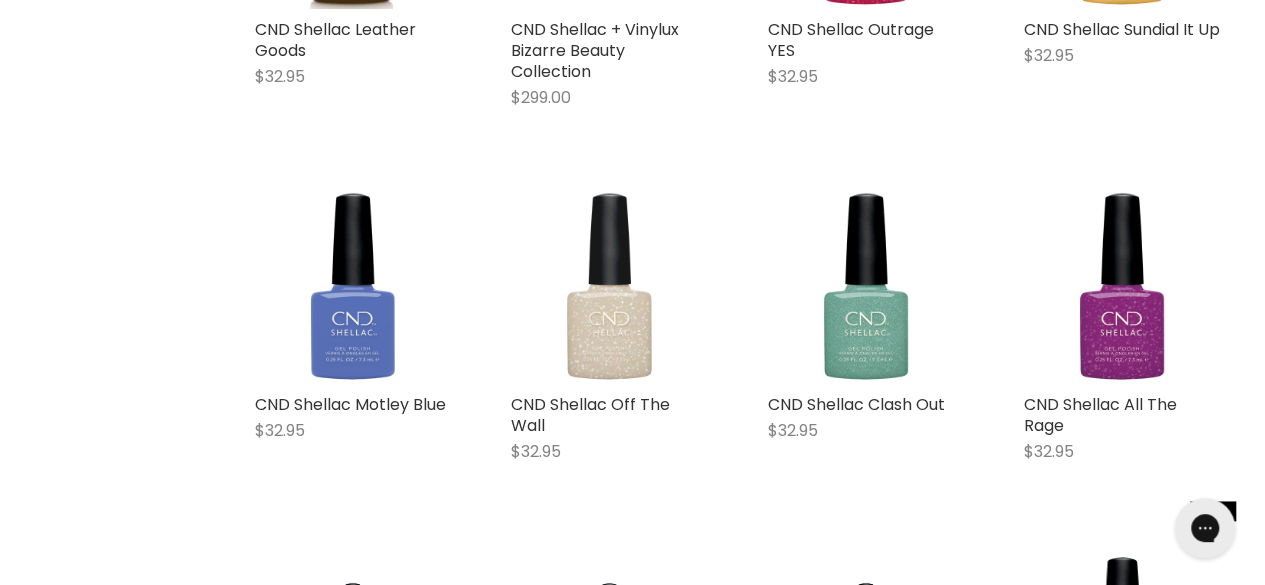 click at bounding box center (609, 285) 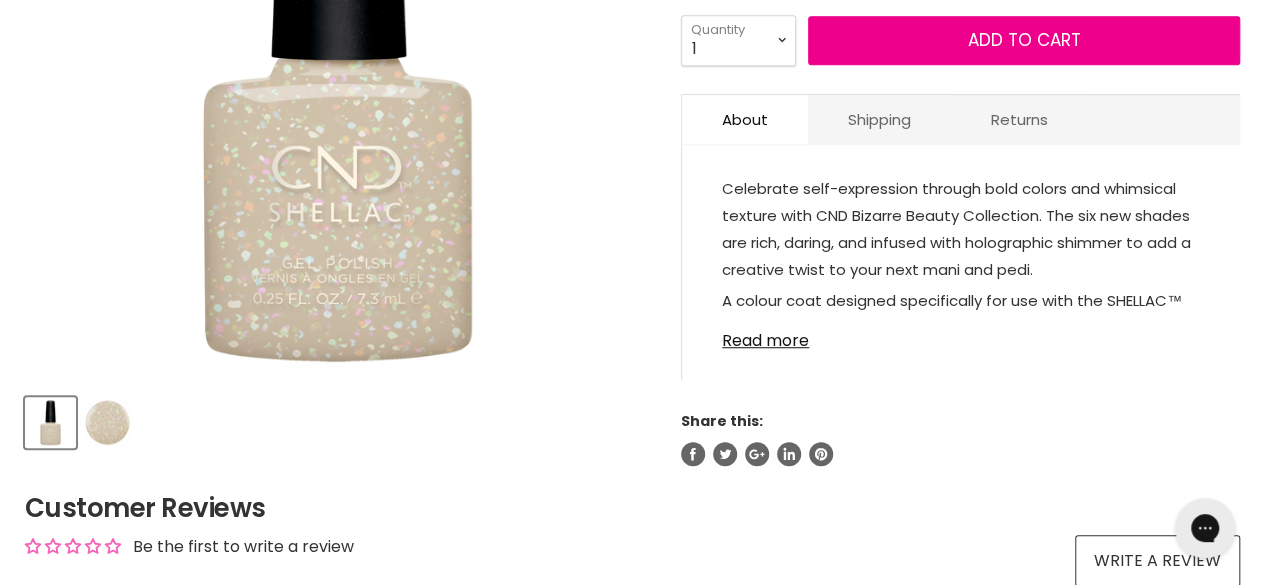 scroll, scrollTop: 0, scrollLeft: 0, axis: both 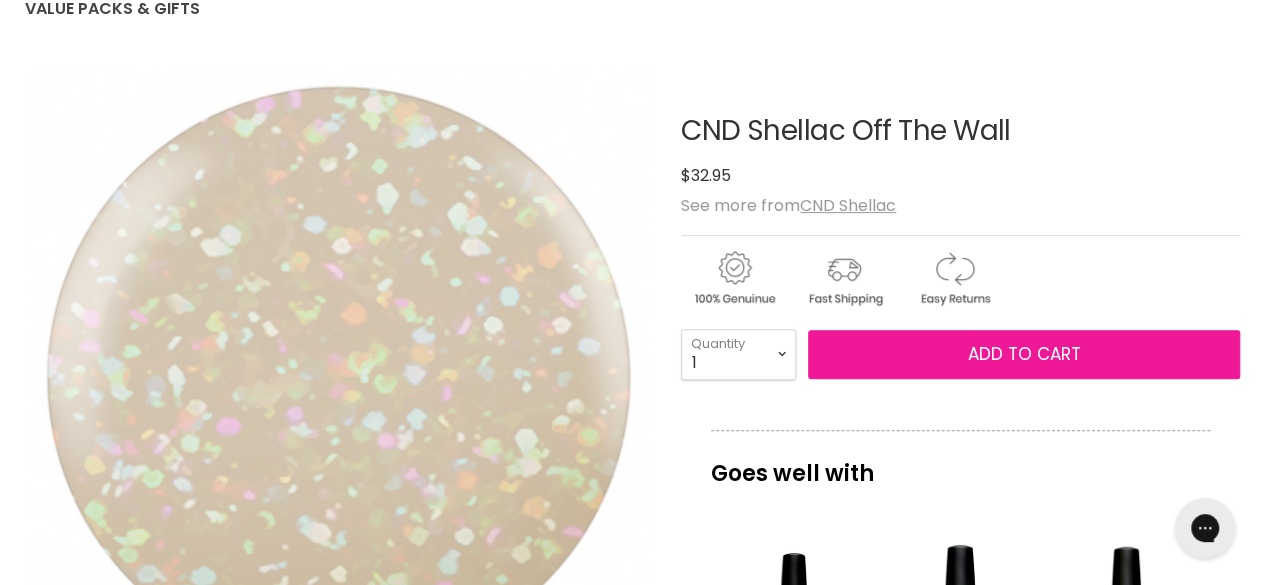 click on "Add to cart" at bounding box center [1024, 354] 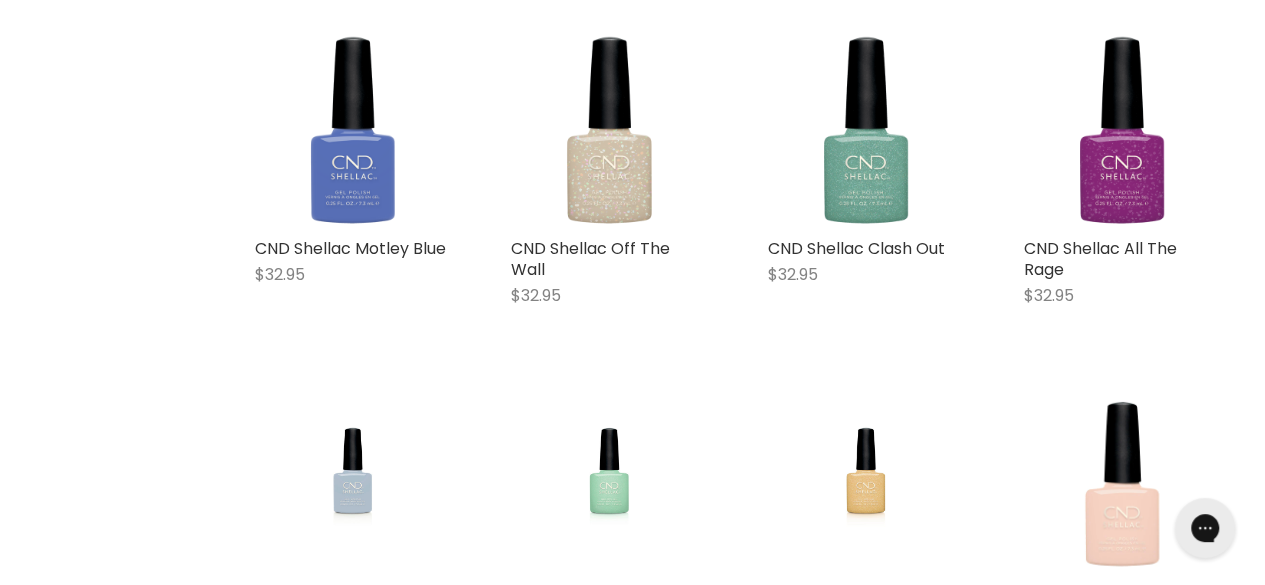 scroll, scrollTop: 0, scrollLeft: 0, axis: both 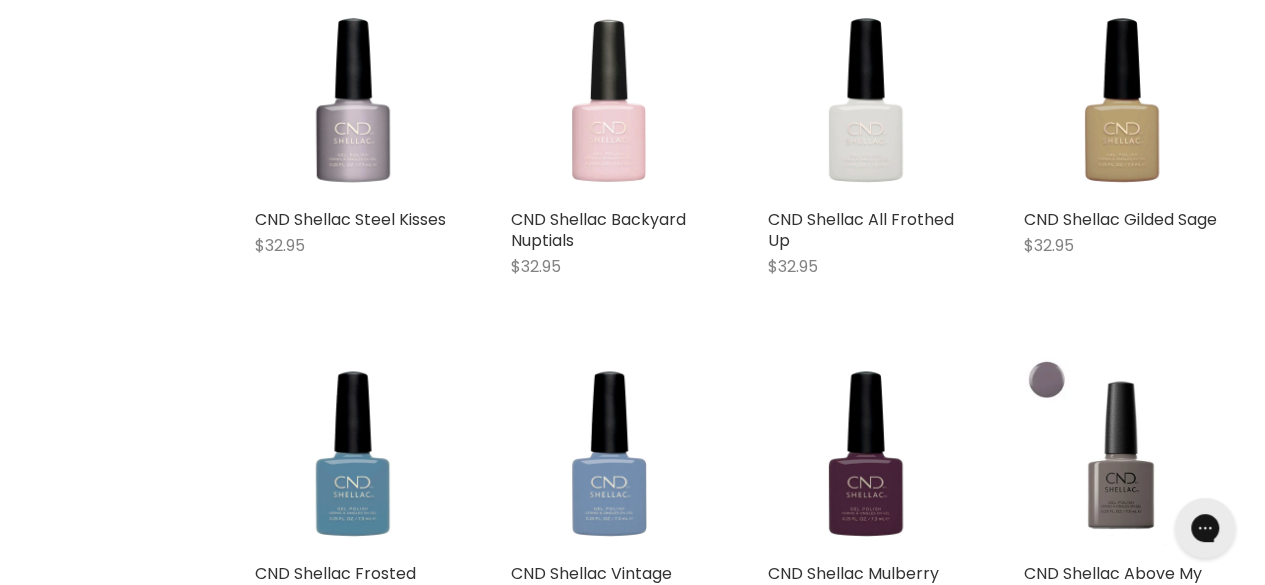 click at bounding box center (609, 100) 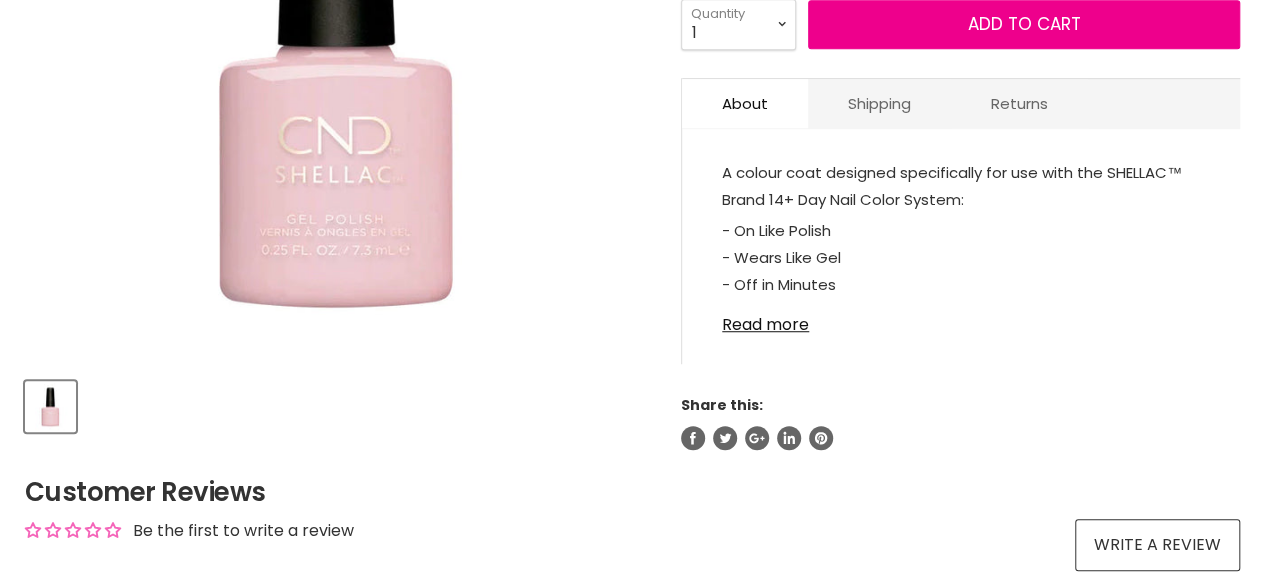 scroll, scrollTop: 640, scrollLeft: 0, axis: vertical 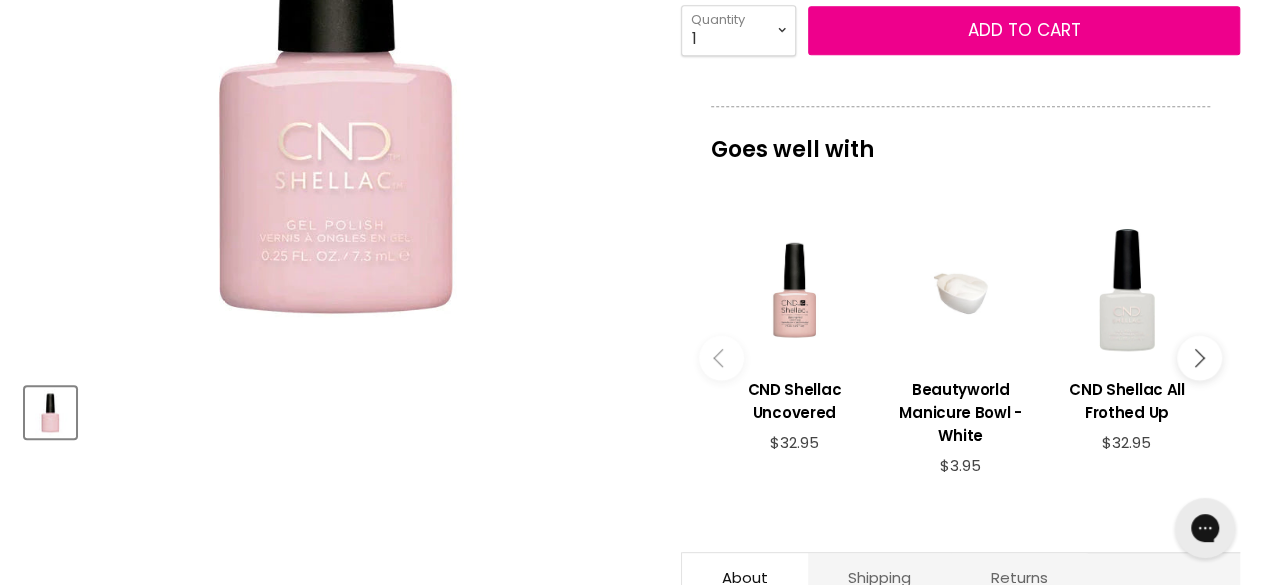 click at bounding box center (338, 54) 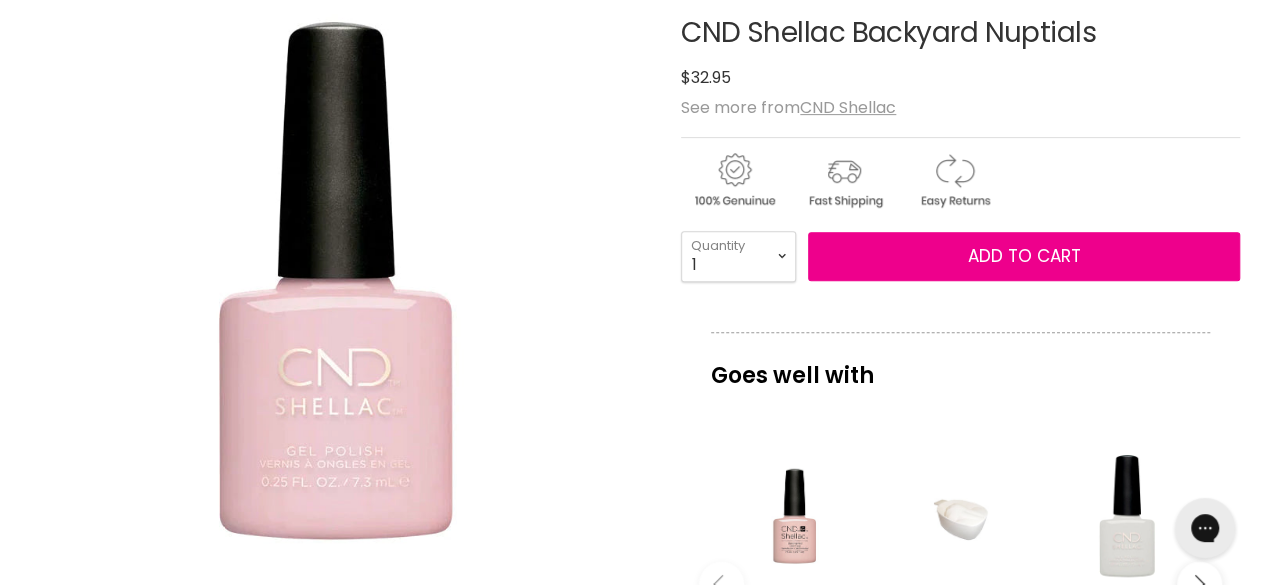 scroll, scrollTop: 332, scrollLeft: 0, axis: vertical 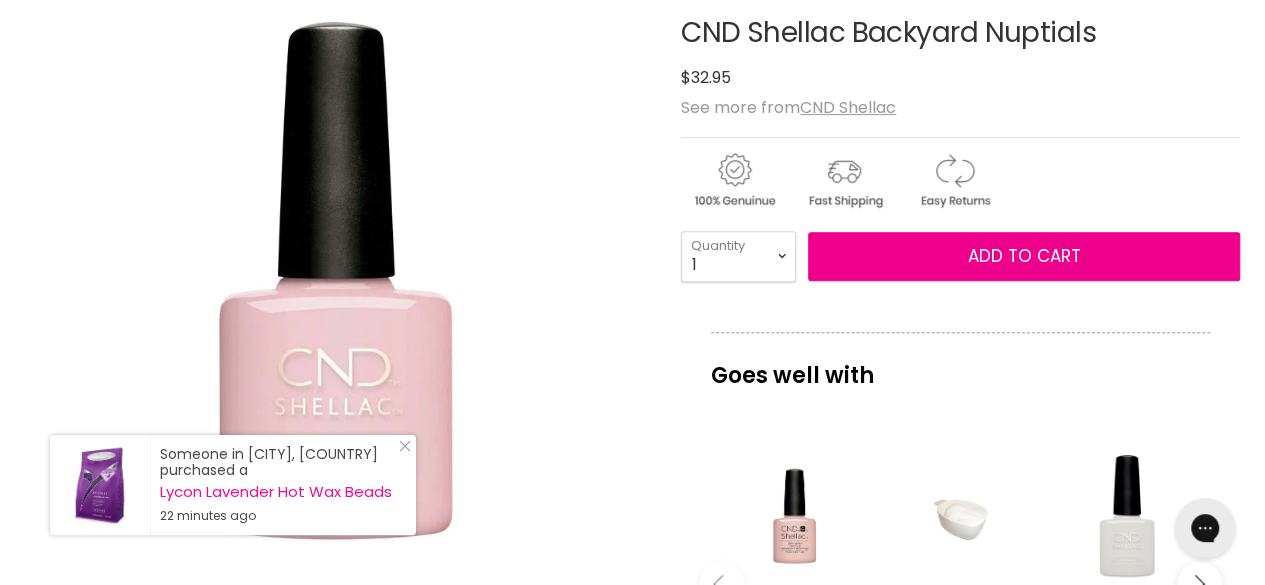 click at bounding box center (338, 280) 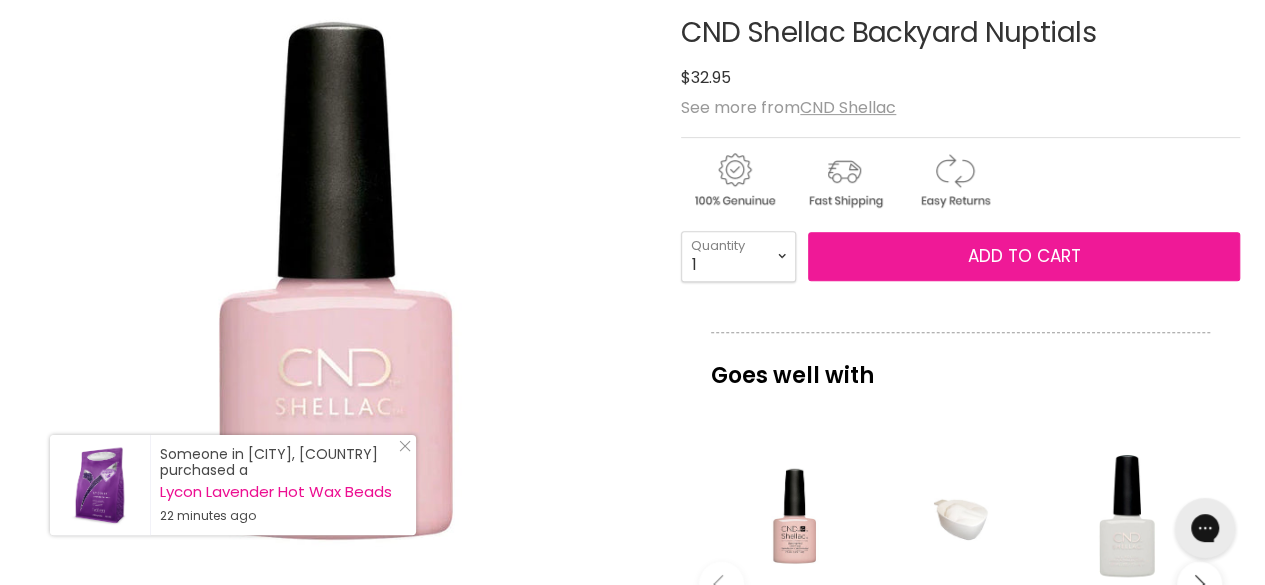 click on "Add to cart" at bounding box center [1024, 256] 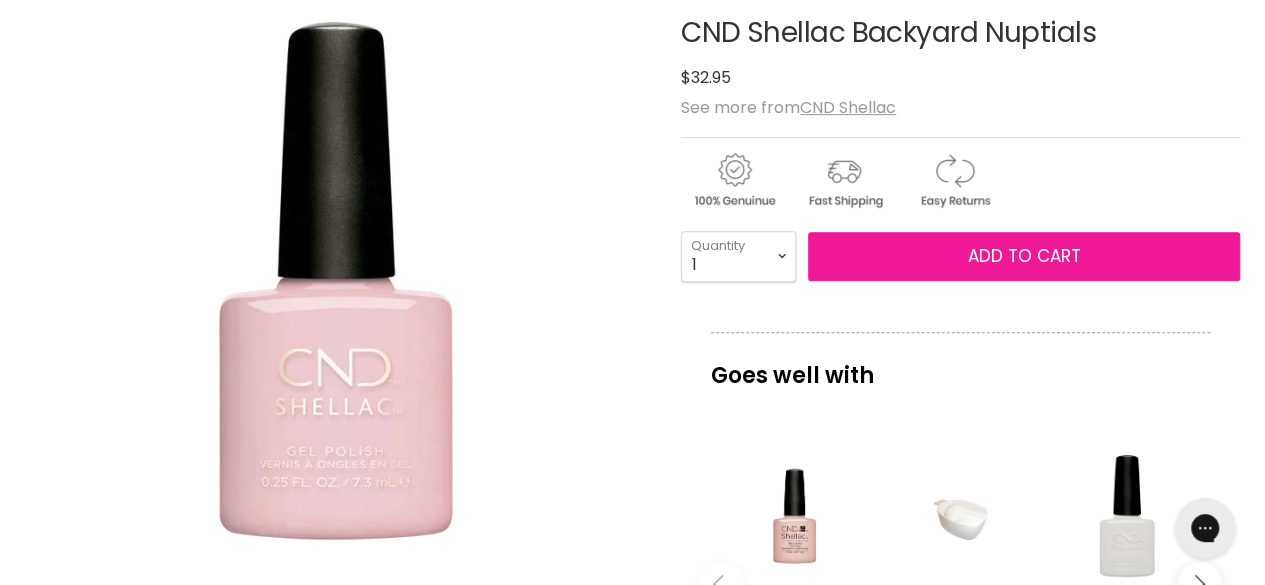 click on "Add to cart" at bounding box center (1024, 256) 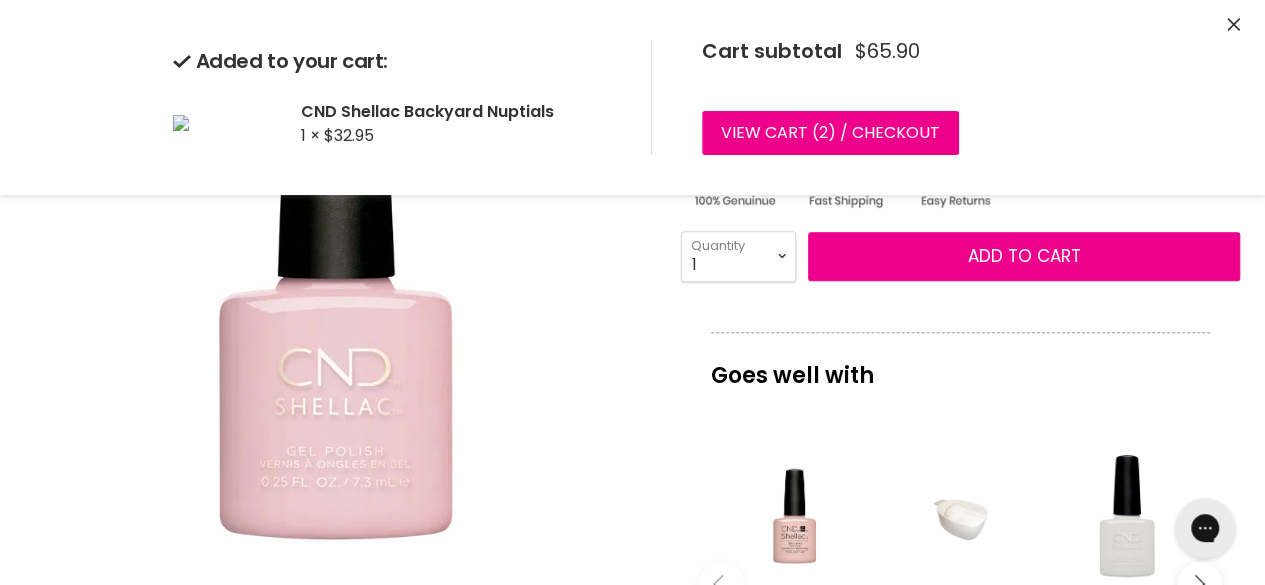 click at bounding box center [338, 280] 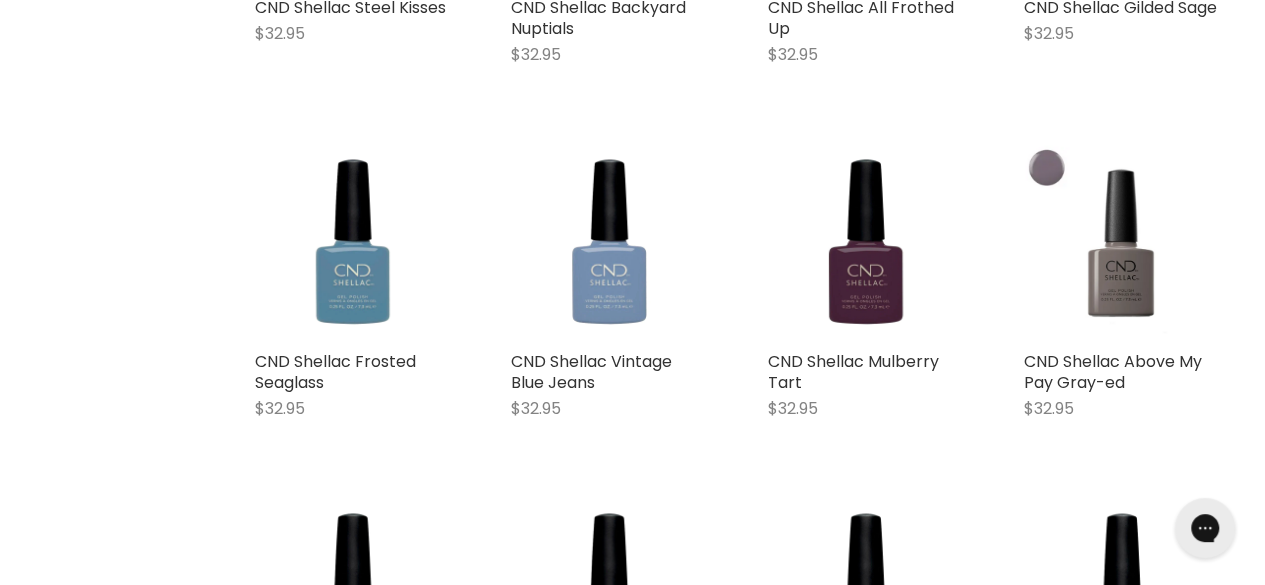 scroll, scrollTop: 2121, scrollLeft: 0, axis: vertical 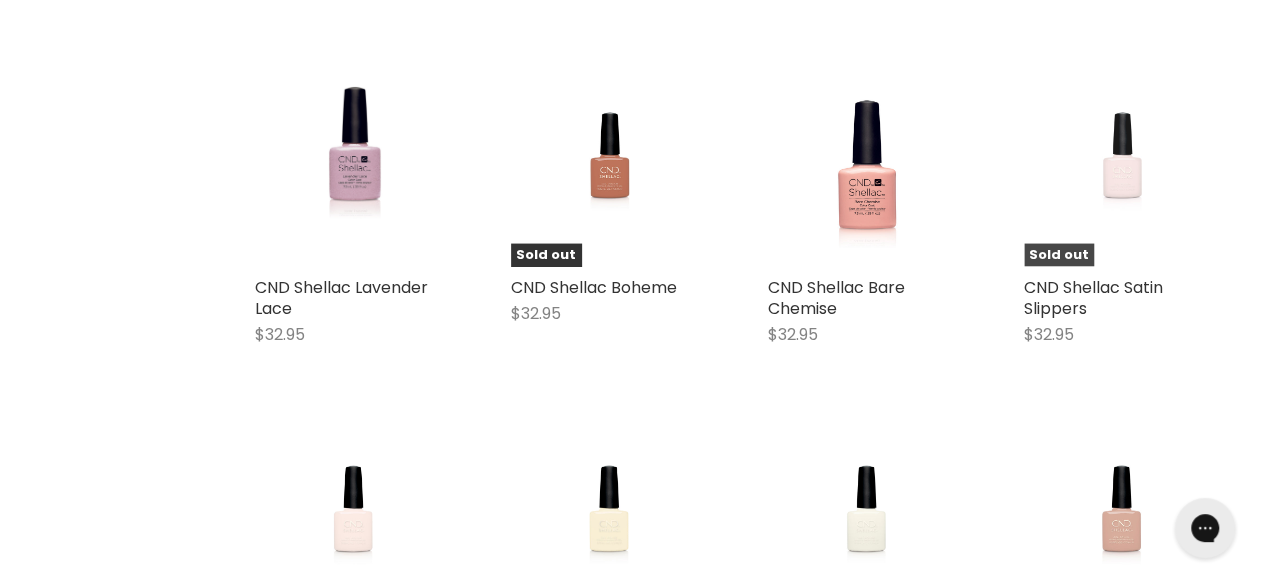 click at bounding box center (1121, 169) 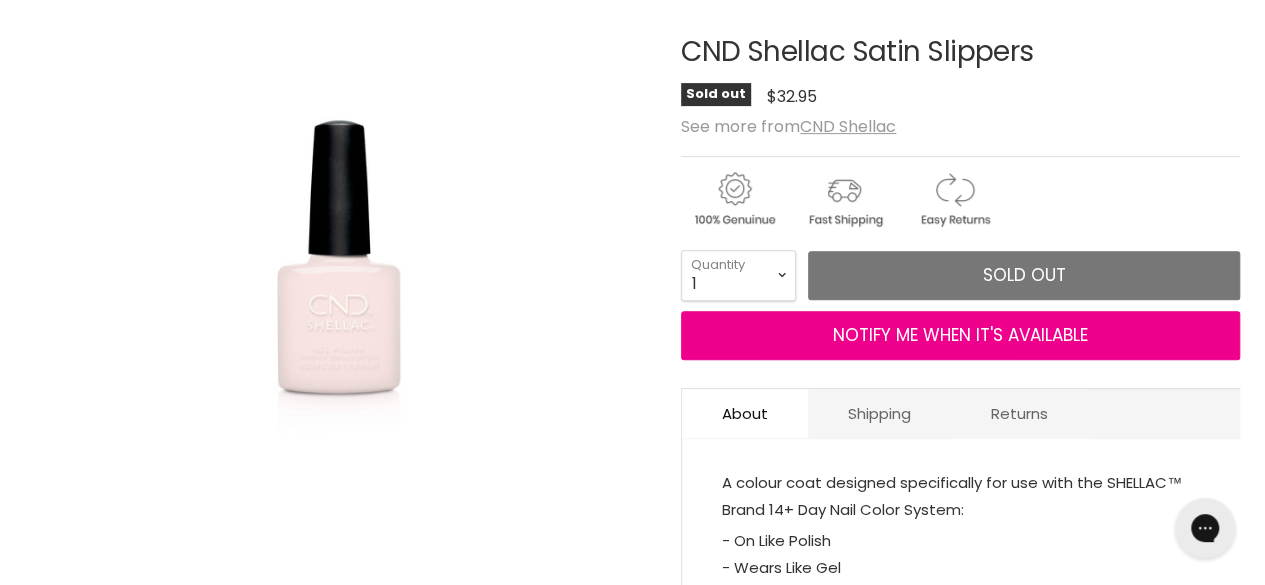 scroll, scrollTop: 0, scrollLeft: 0, axis: both 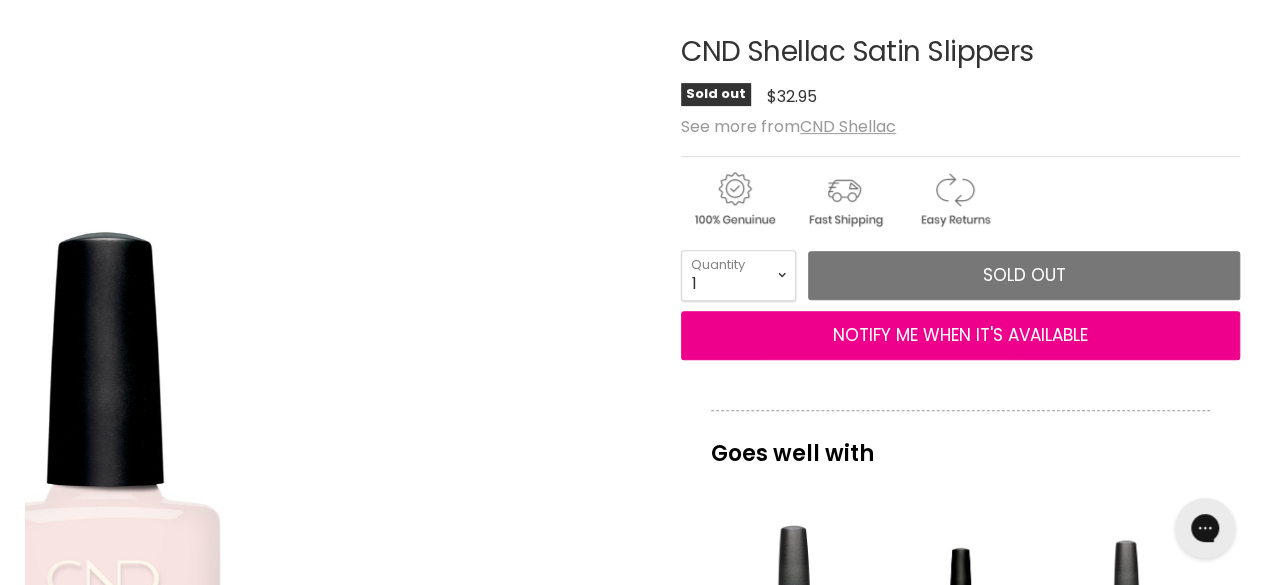 click at bounding box center (102, 569) 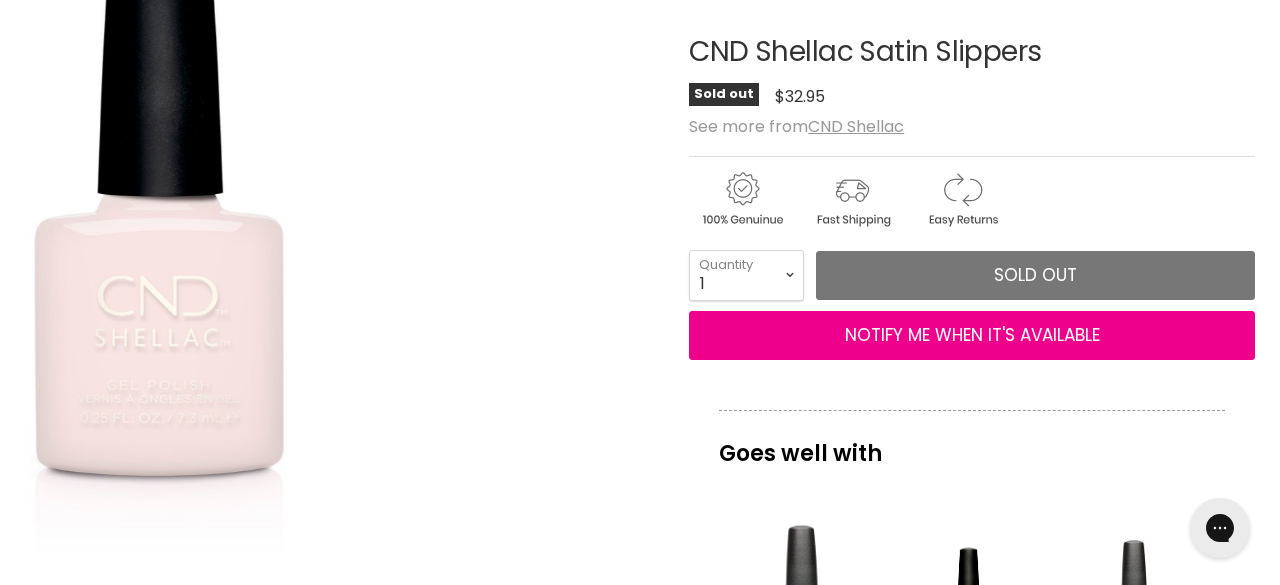 click at bounding box center (157, 285) 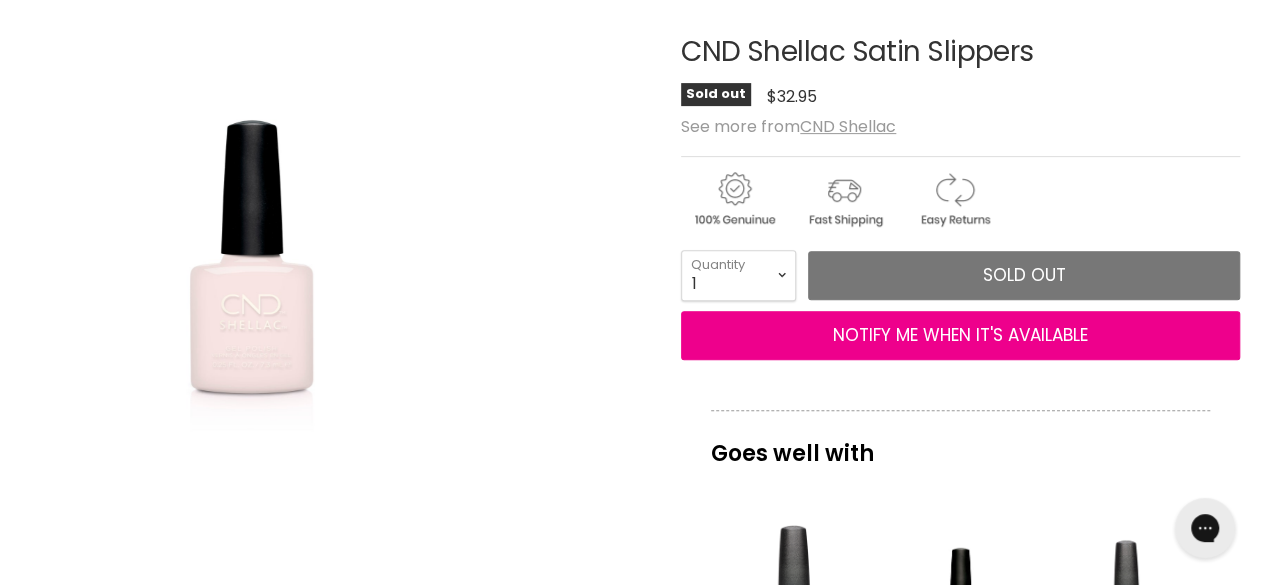 click at bounding box center [250, 299] 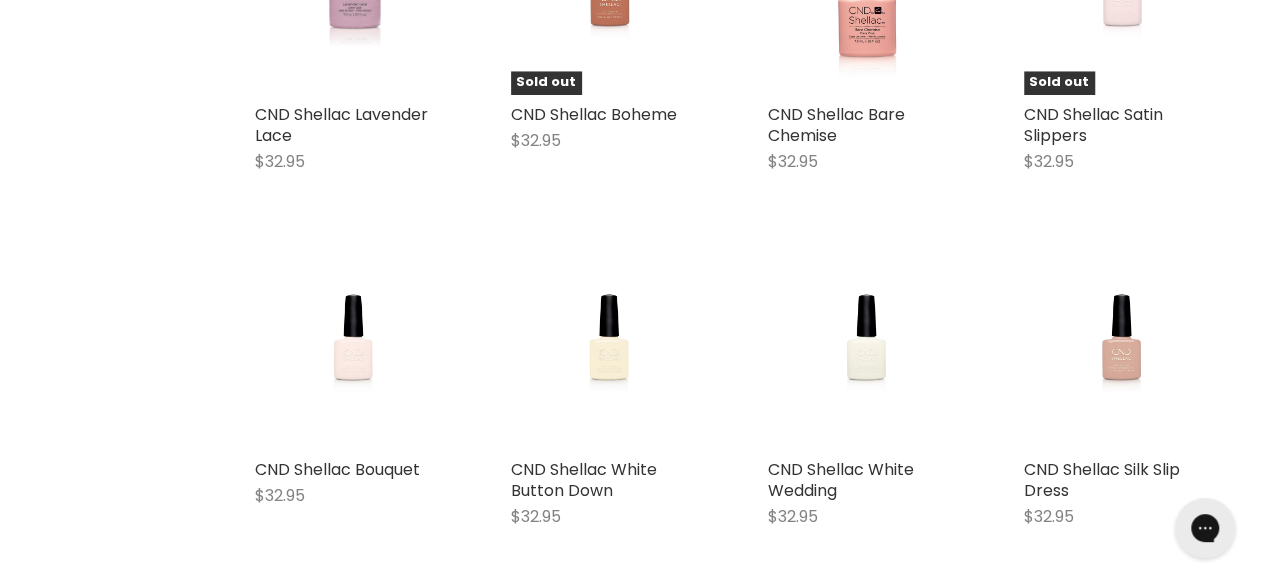 scroll, scrollTop: 0, scrollLeft: 0, axis: both 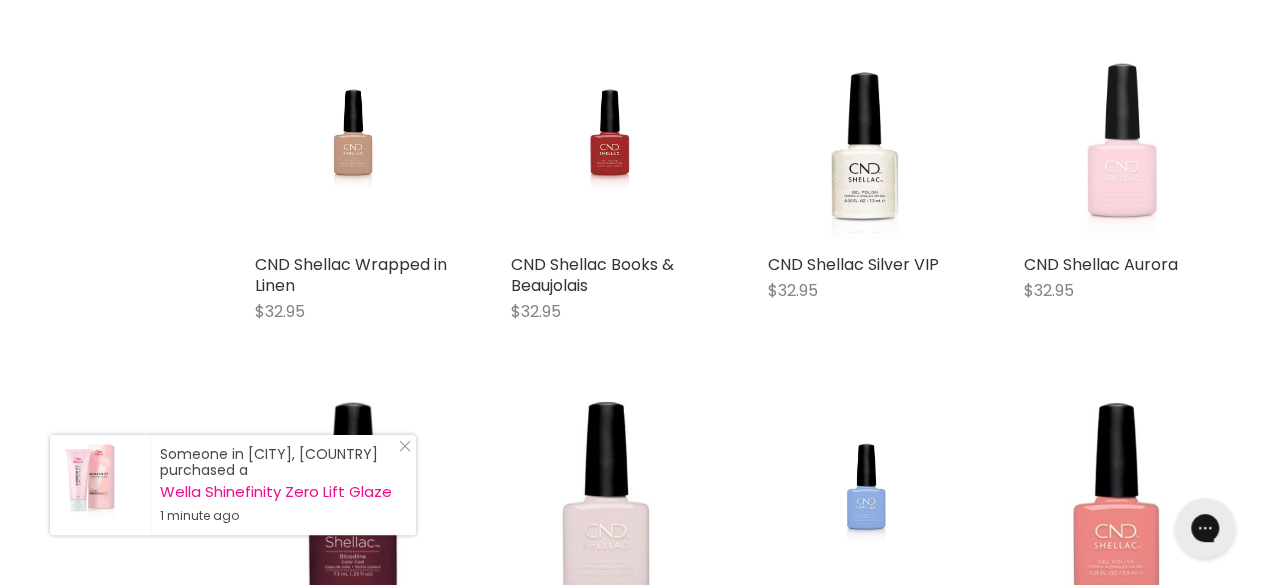 click at bounding box center (1122, 146) 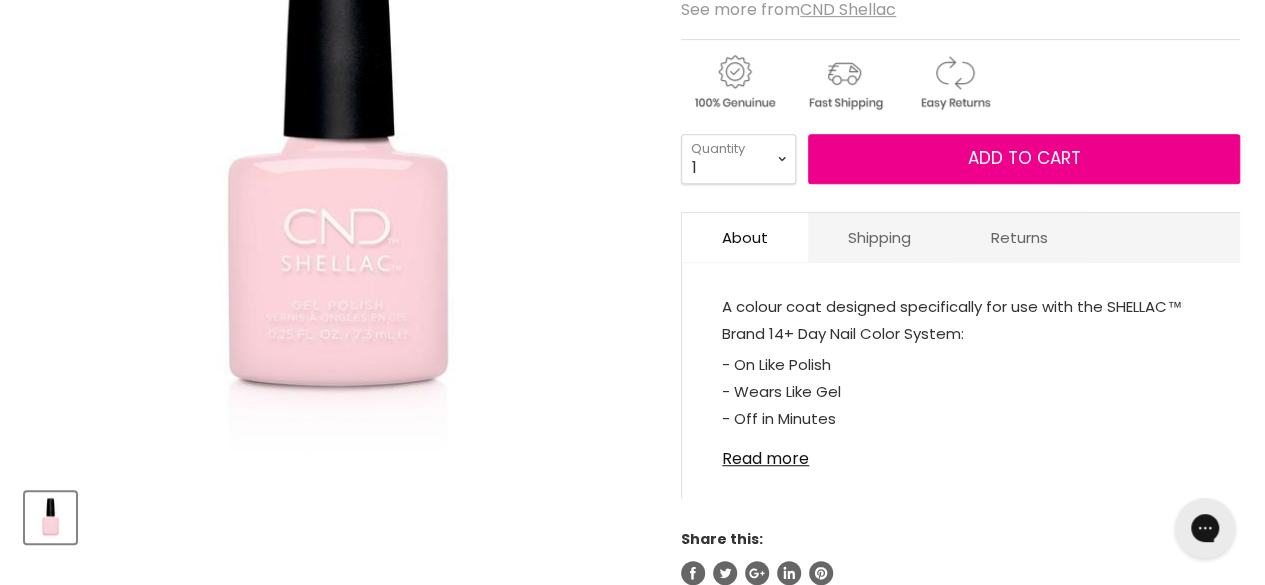 scroll, scrollTop: 0, scrollLeft: 0, axis: both 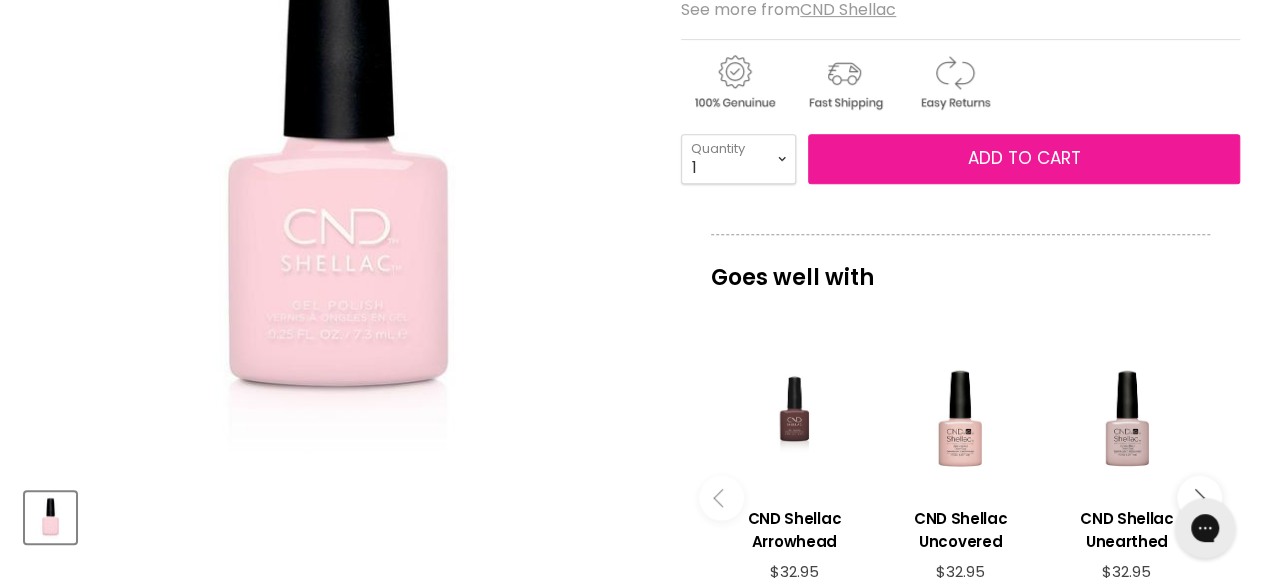 click on "Add to cart" at bounding box center [1024, 158] 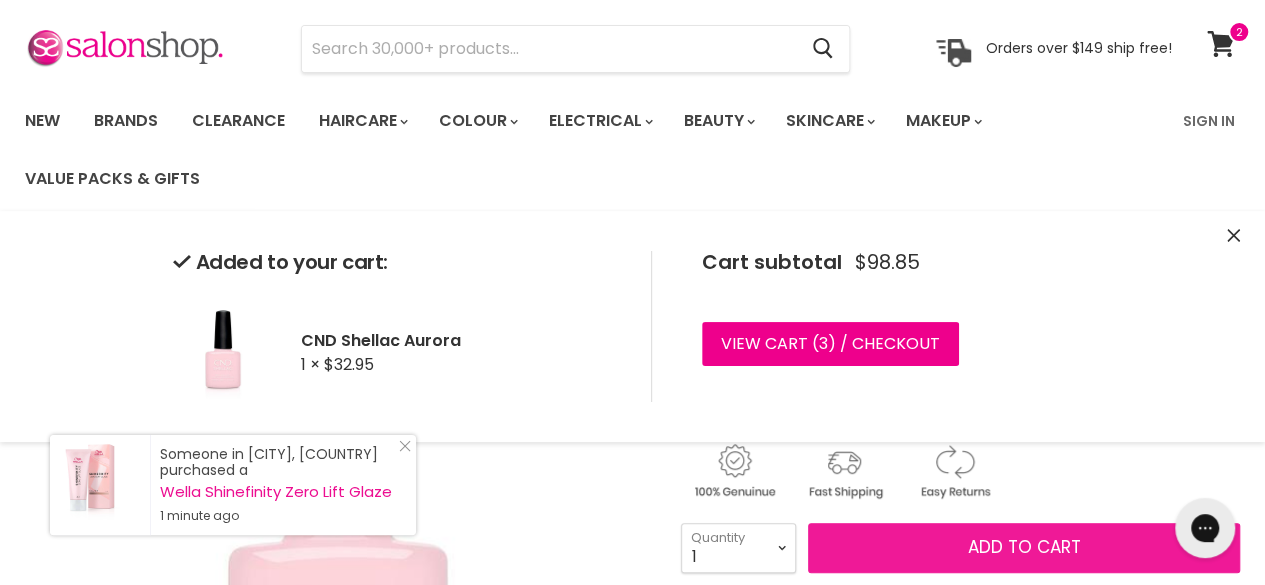scroll, scrollTop: 60, scrollLeft: 0, axis: vertical 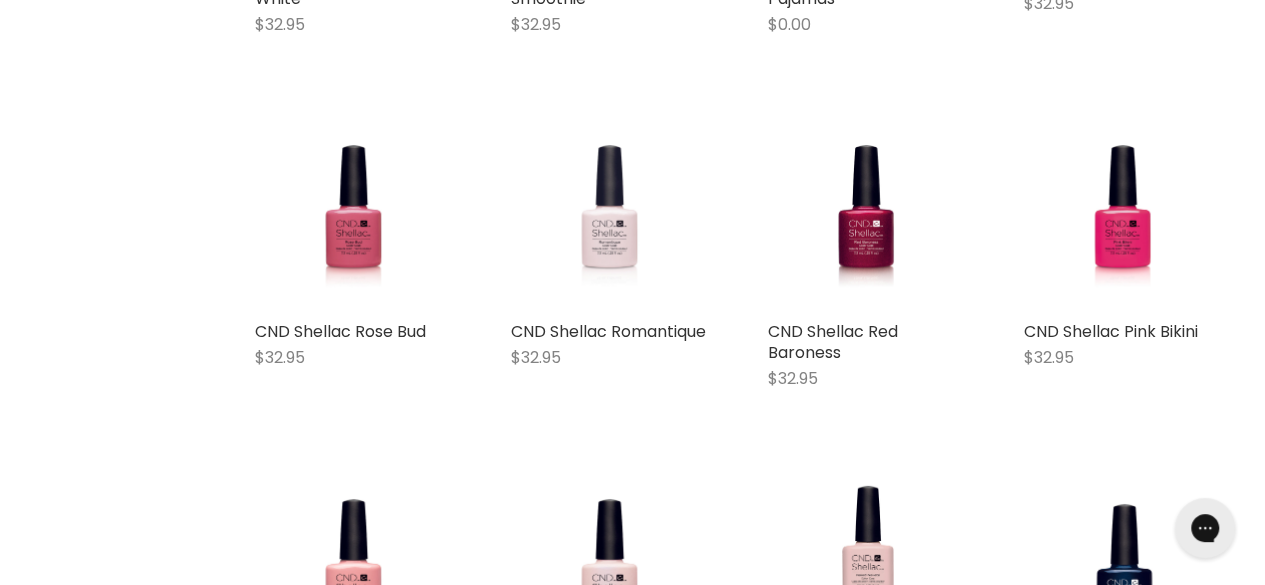 click at bounding box center [610, 213] 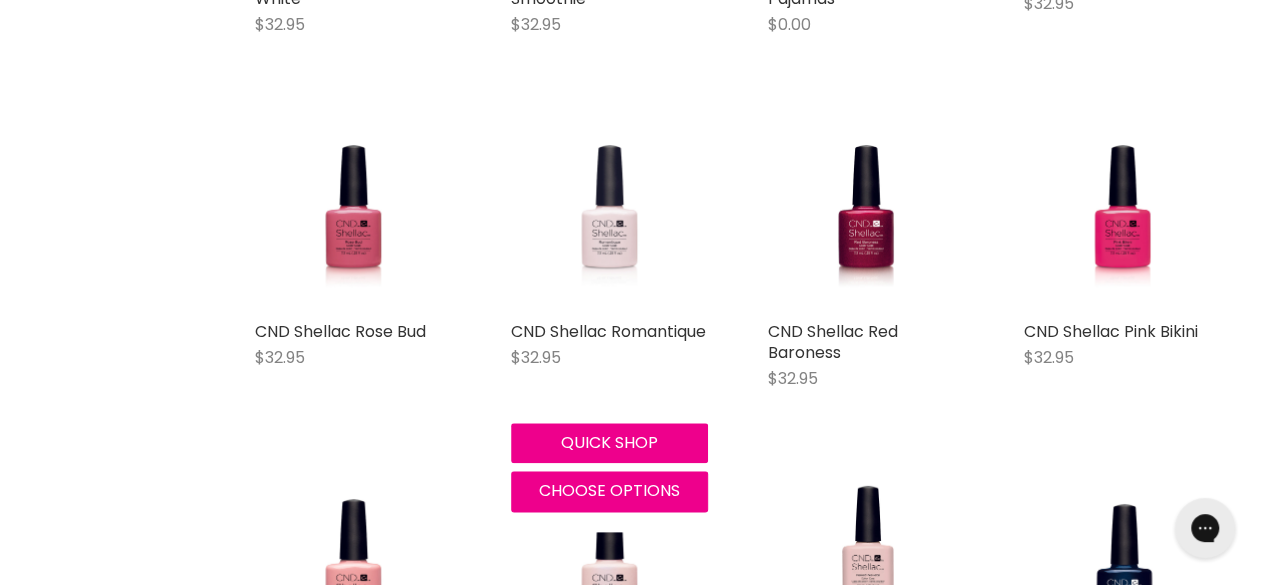 click at bounding box center [610, 213] 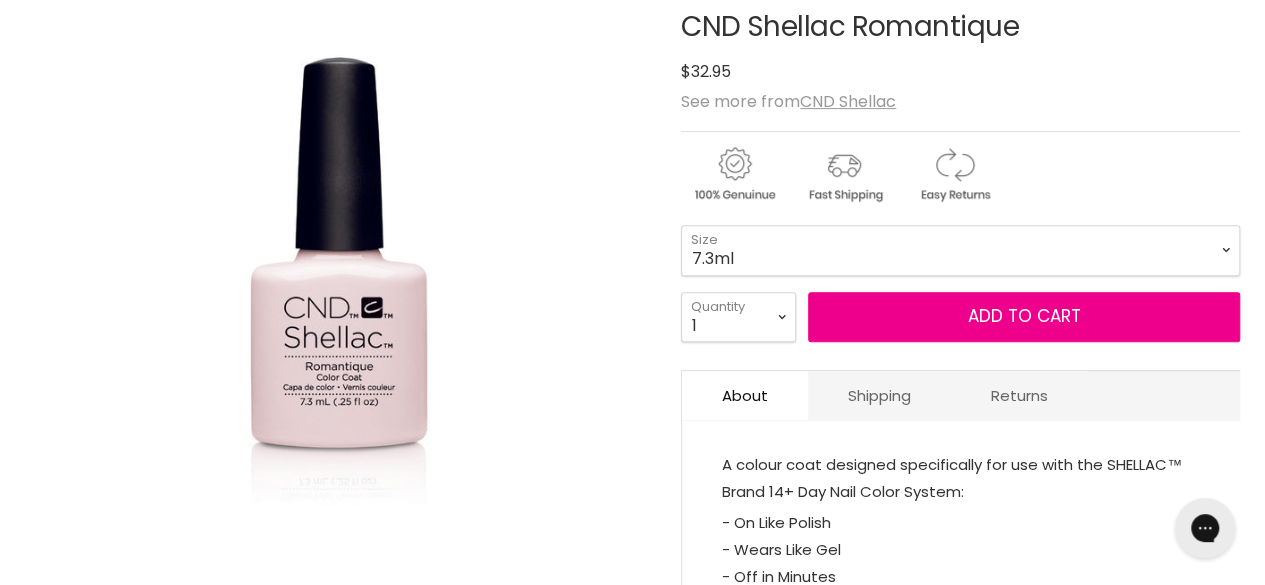 scroll, scrollTop: 0, scrollLeft: 0, axis: both 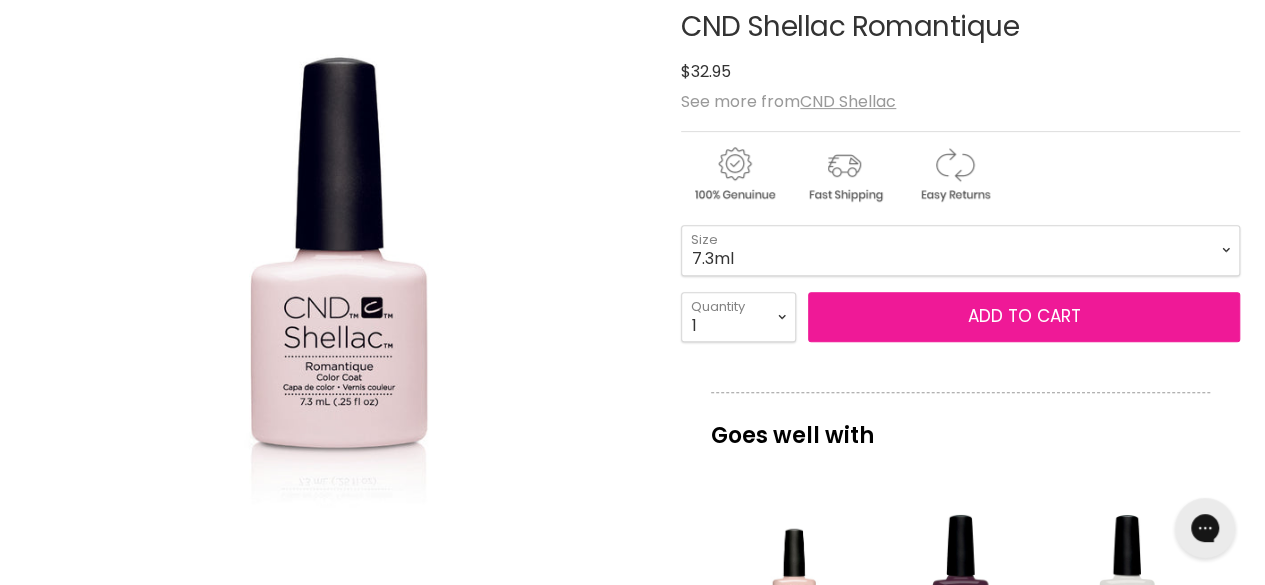 click on "Add to cart" at bounding box center (1024, 316) 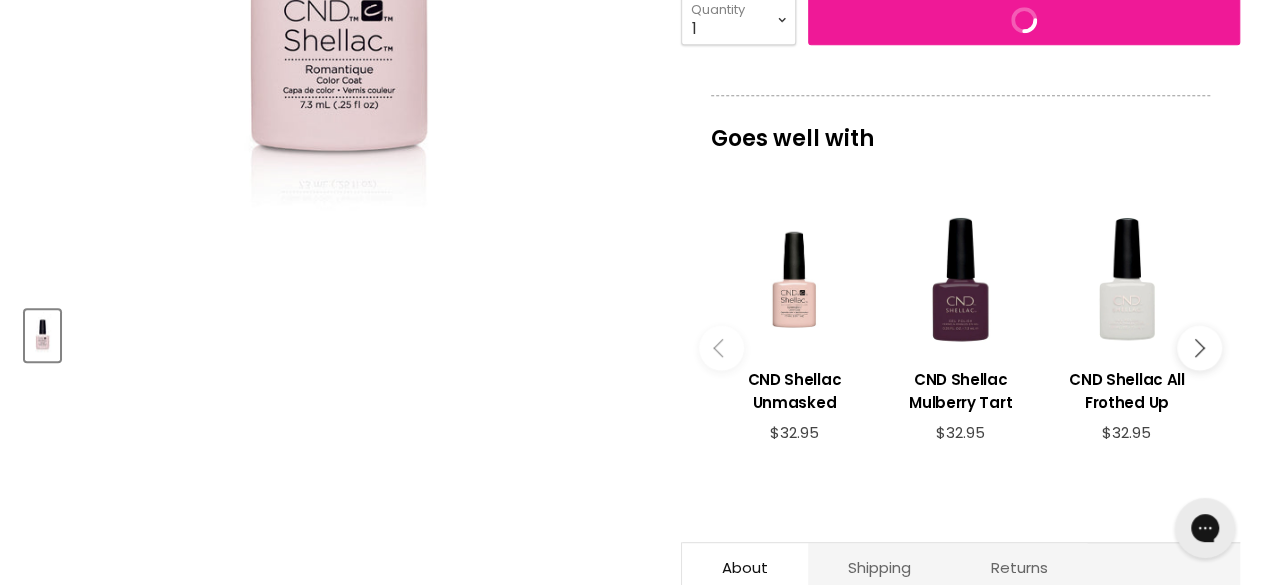scroll, scrollTop: 638, scrollLeft: 0, axis: vertical 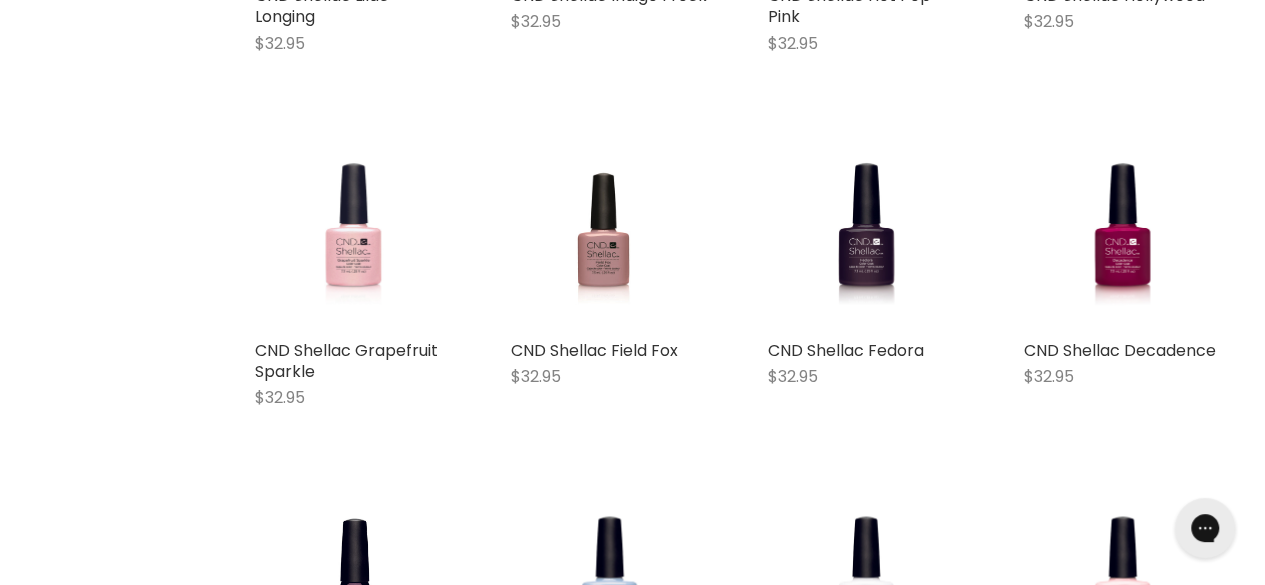 click at bounding box center (353, 231) 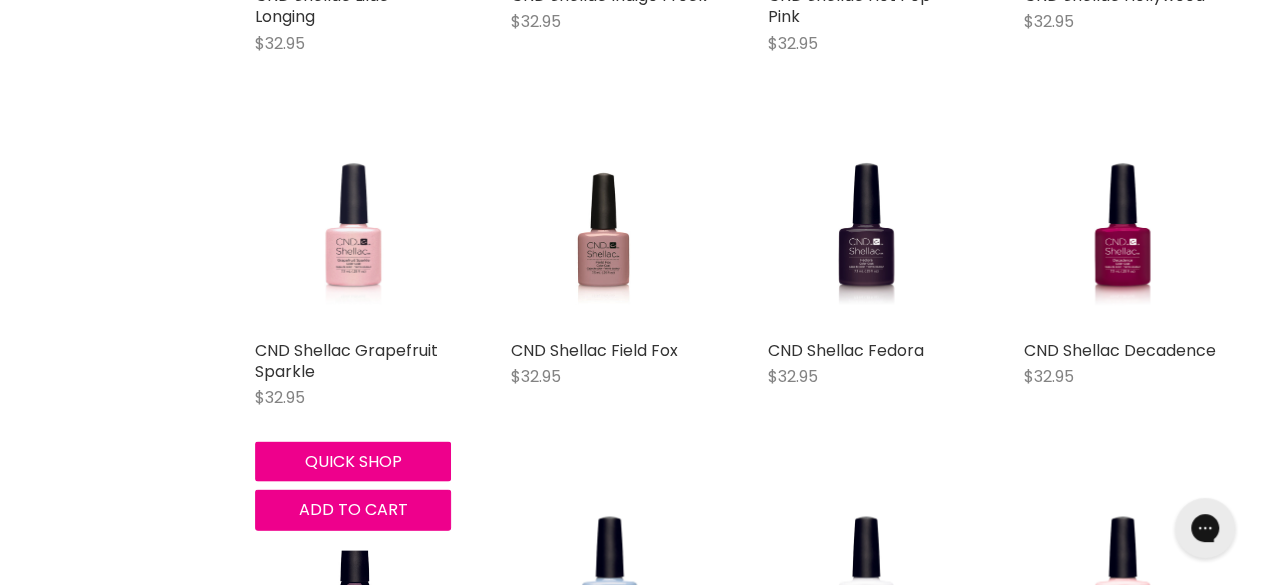 click at bounding box center [353, 231] 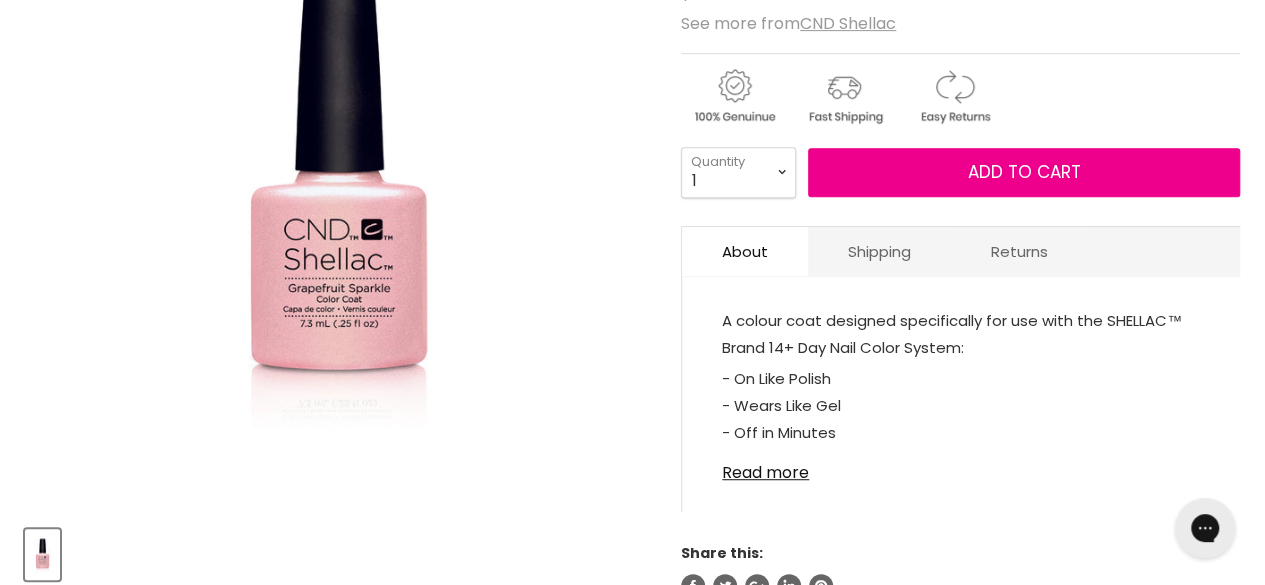 scroll, scrollTop: 0, scrollLeft: 0, axis: both 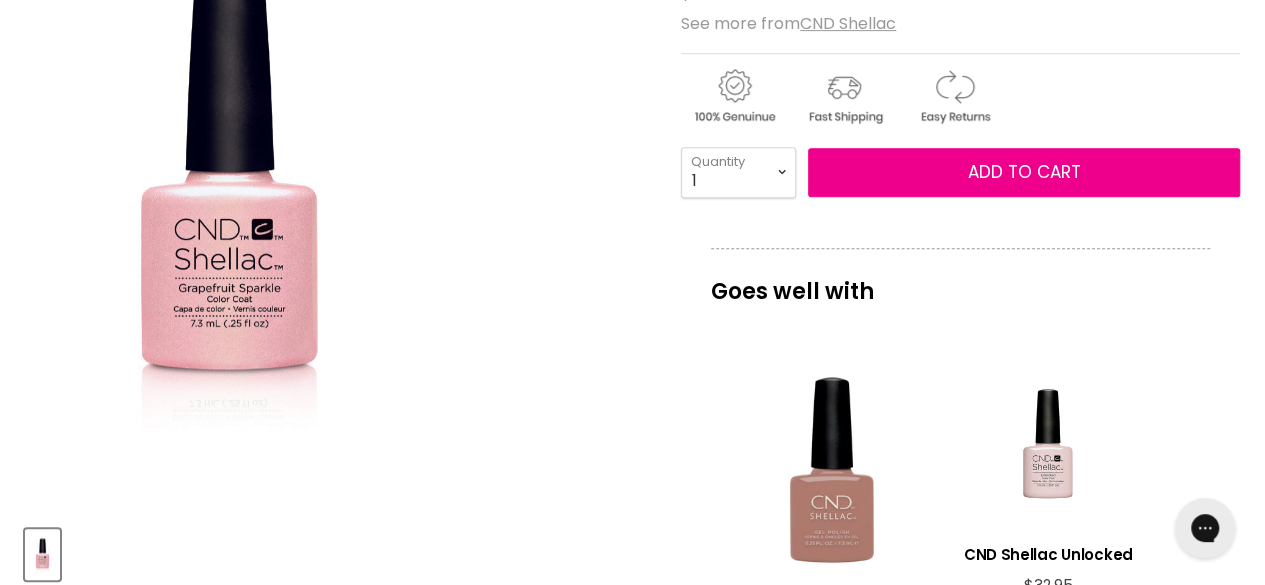 click at bounding box center (228, 196) 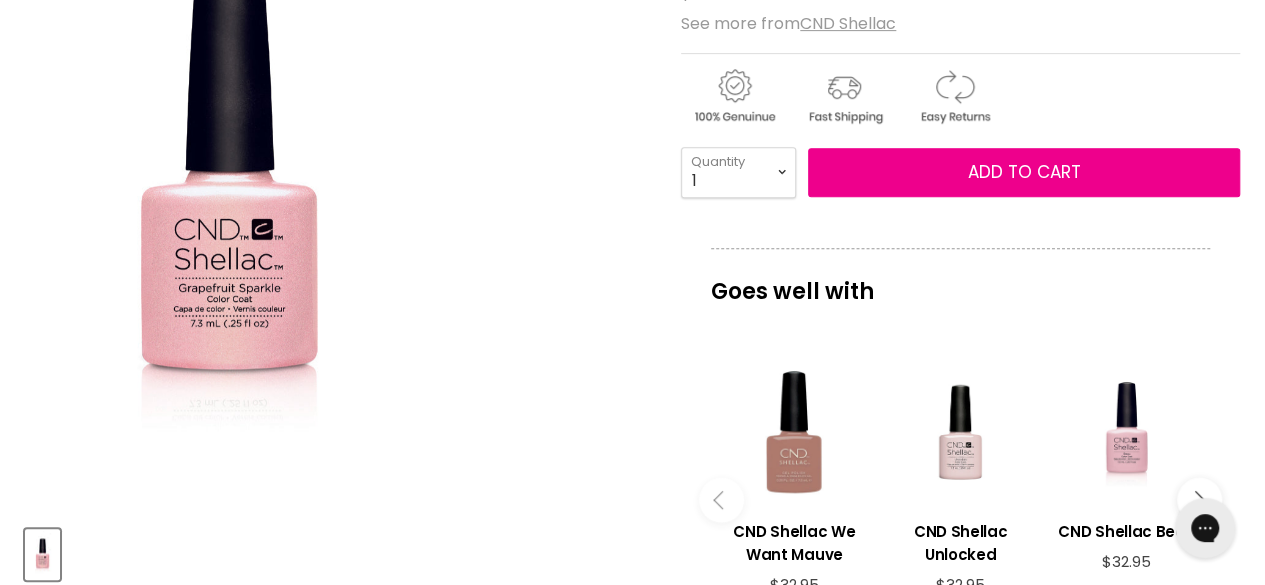 click at bounding box center (228, 196) 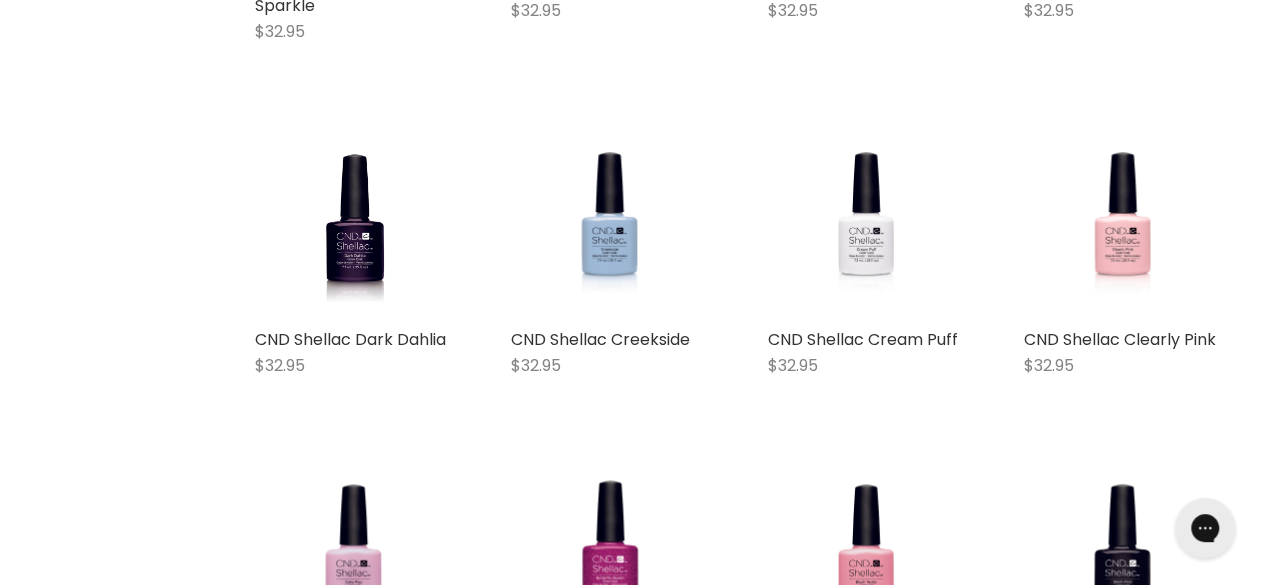 scroll, scrollTop: 0, scrollLeft: 0, axis: both 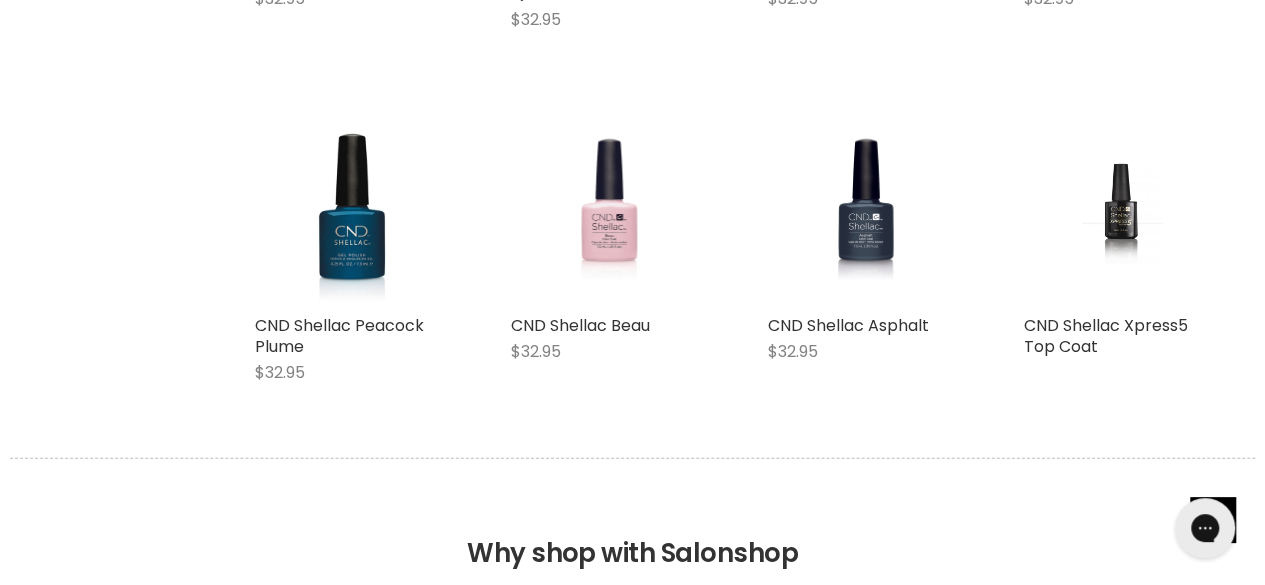 click at bounding box center [610, 207] 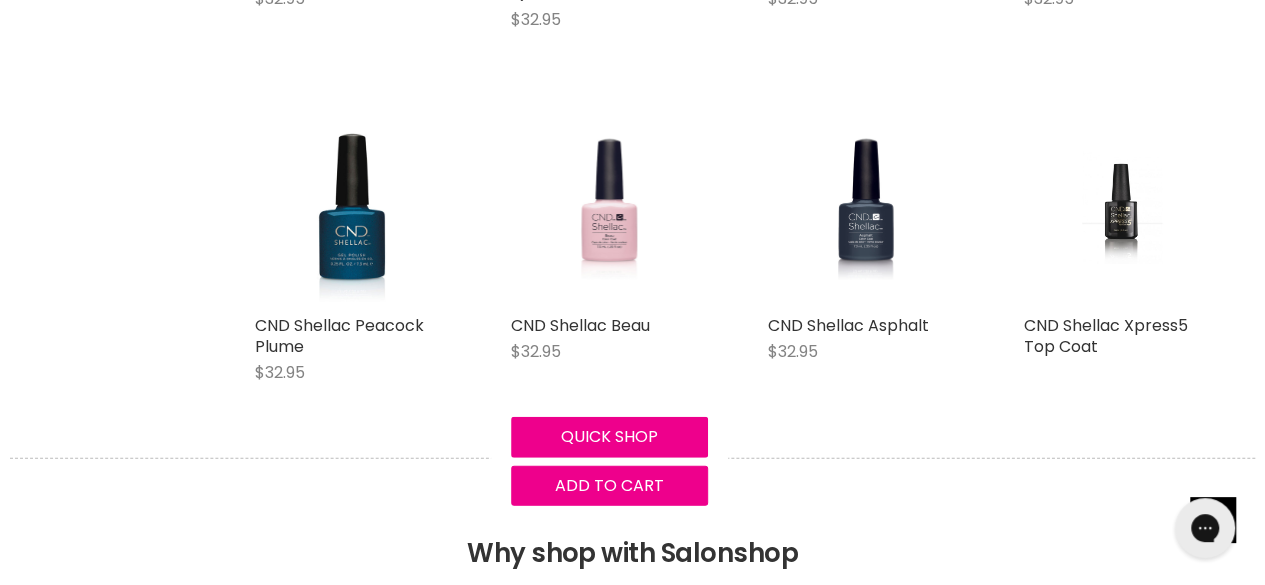 click at bounding box center (610, 207) 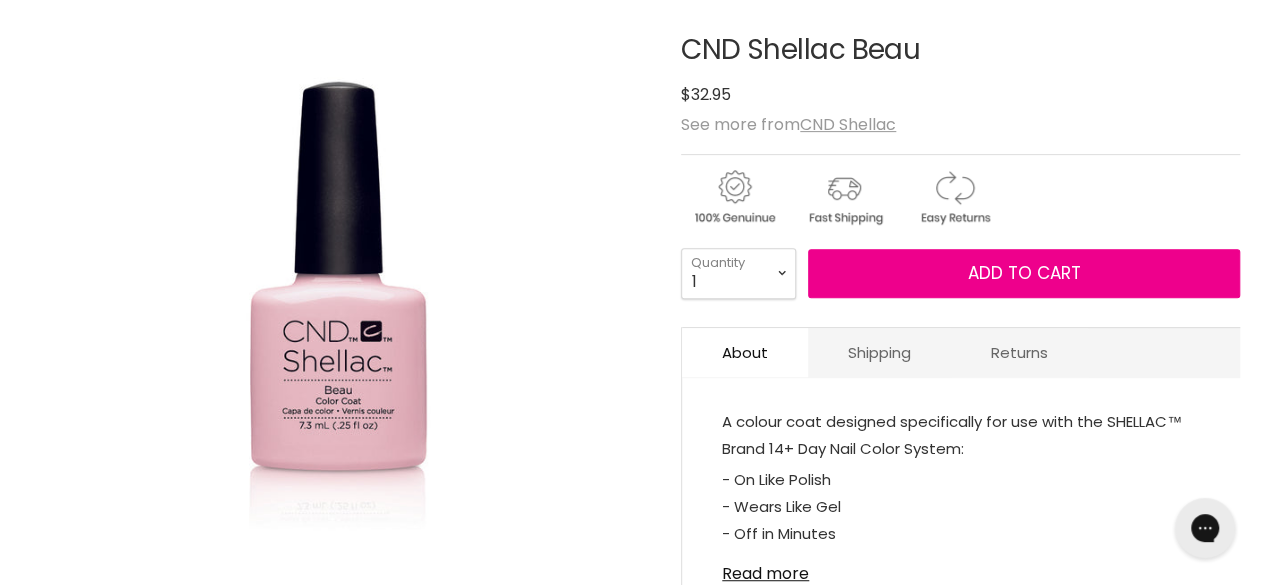 scroll, scrollTop: 0, scrollLeft: 0, axis: both 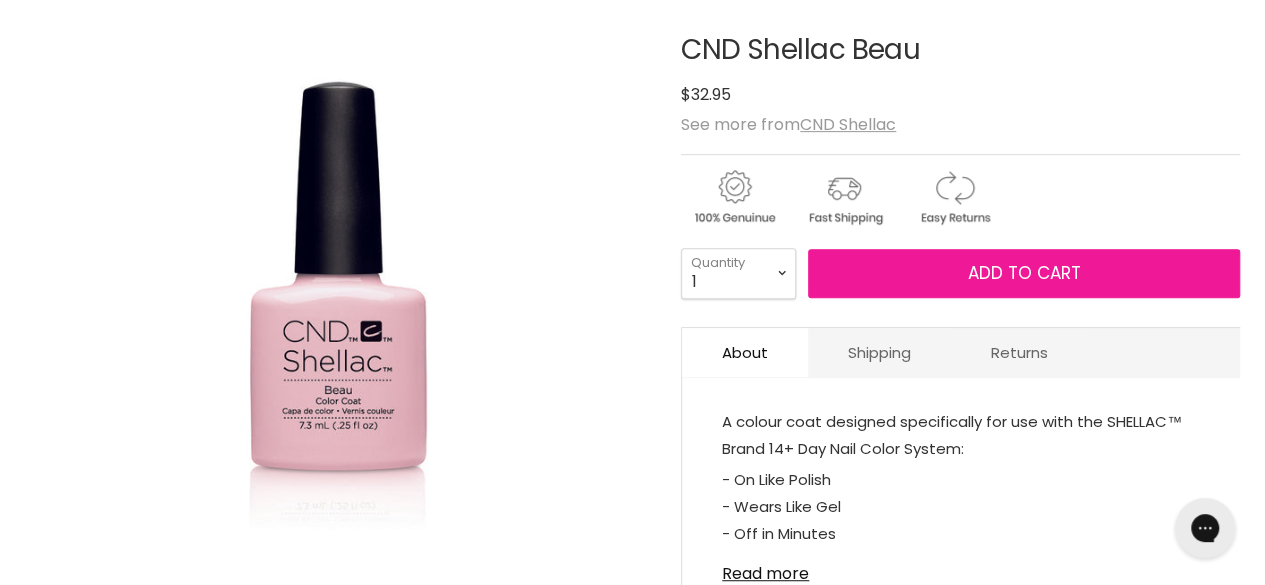 click on "Add to cart" at bounding box center [1024, 273] 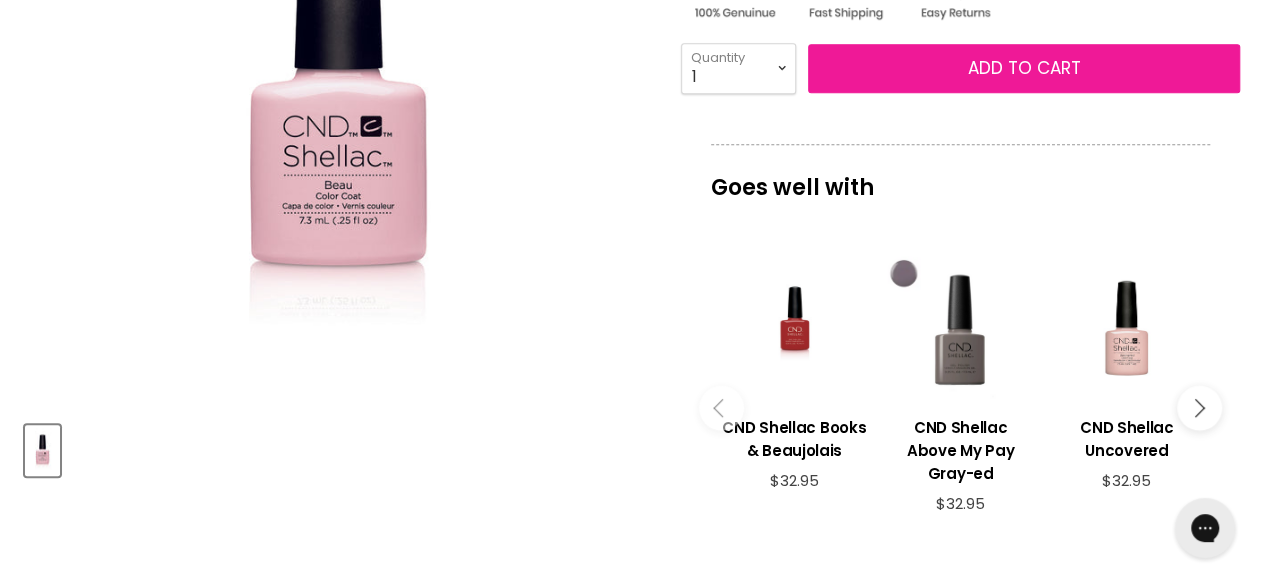 scroll, scrollTop: 527, scrollLeft: 0, axis: vertical 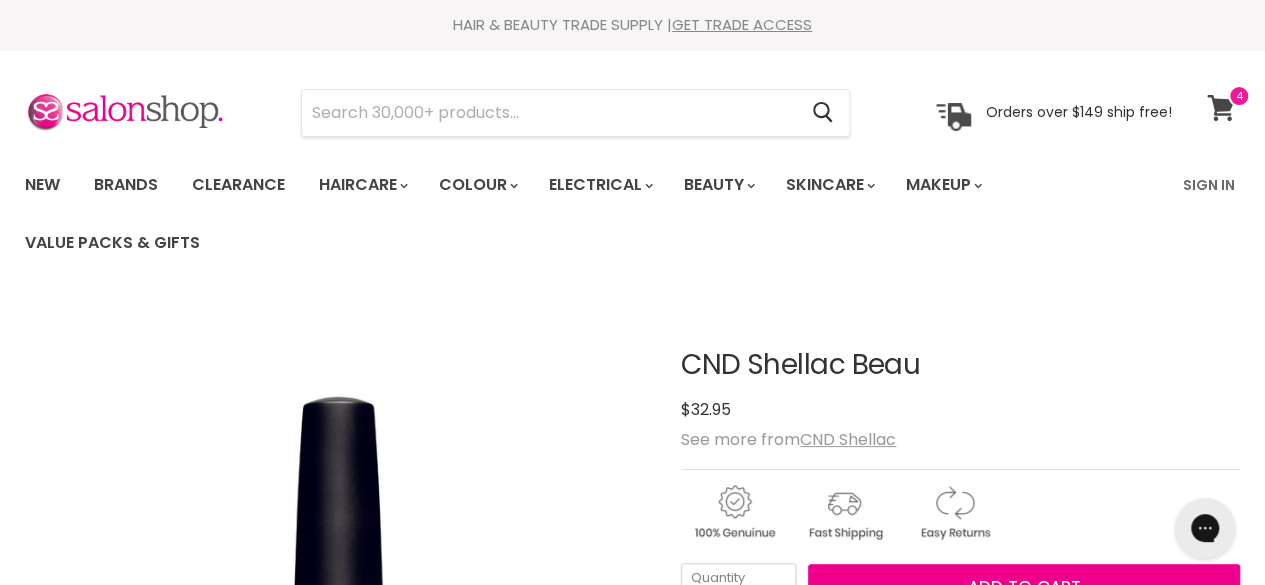 click 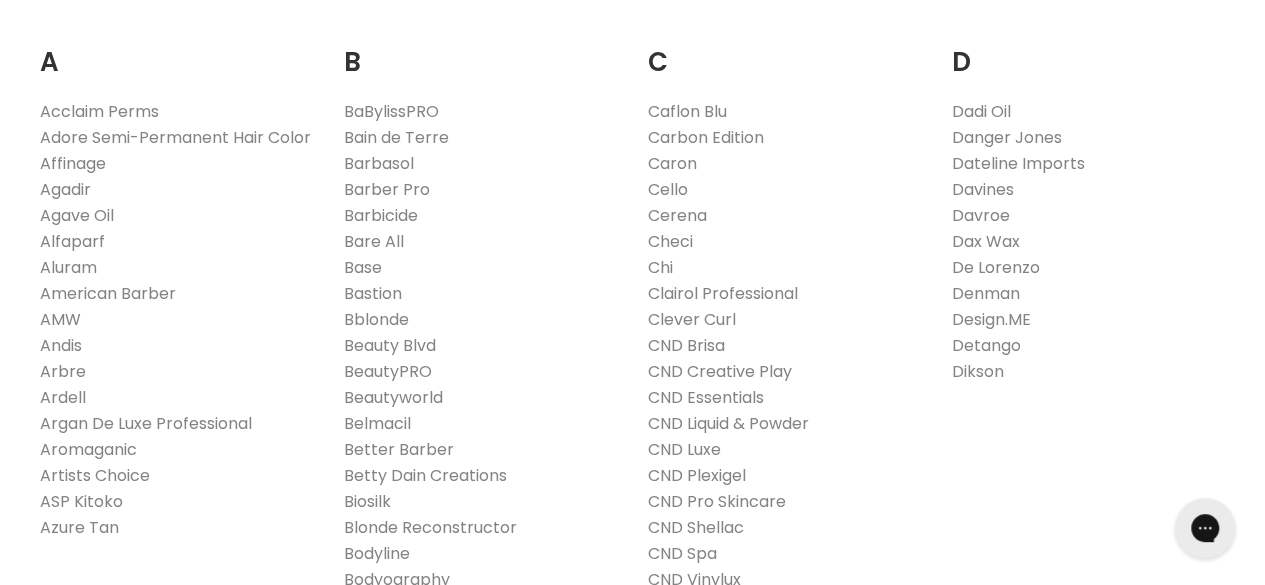 scroll, scrollTop: 0, scrollLeft: 0, axis: both 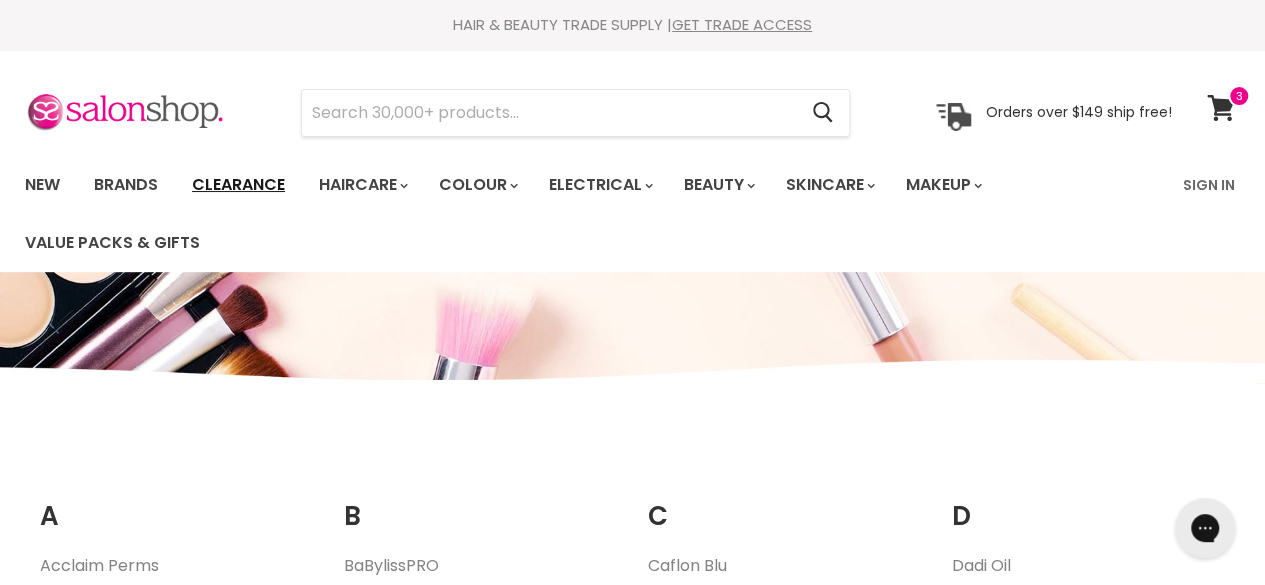 click on "Clearance" at bounding box center [238, 185] 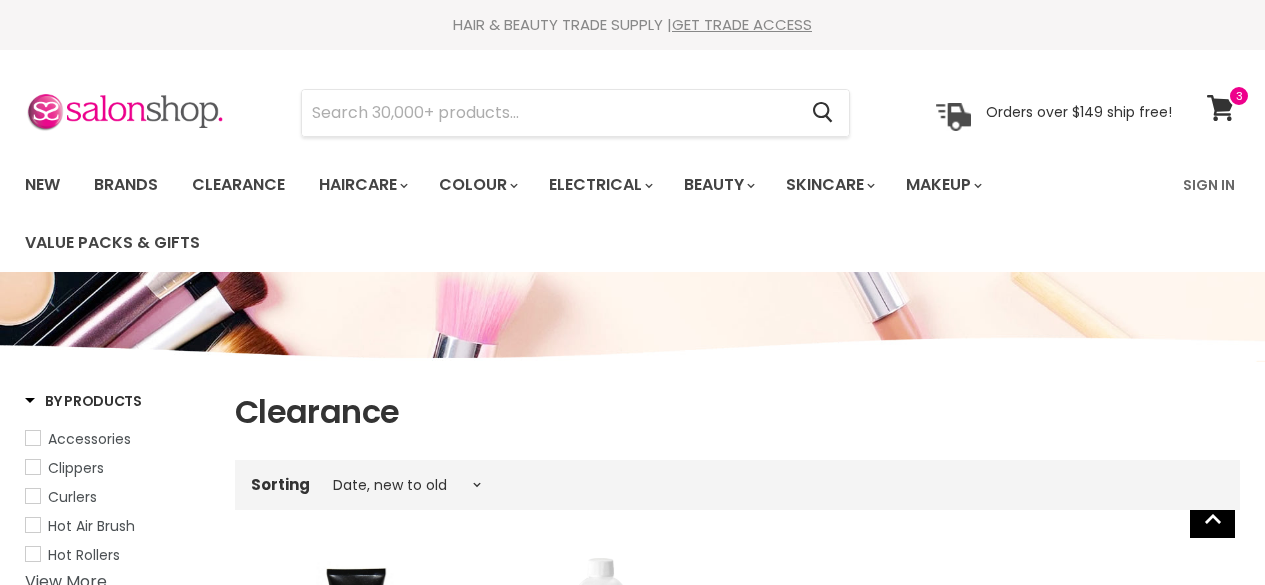 select on "created-descending" 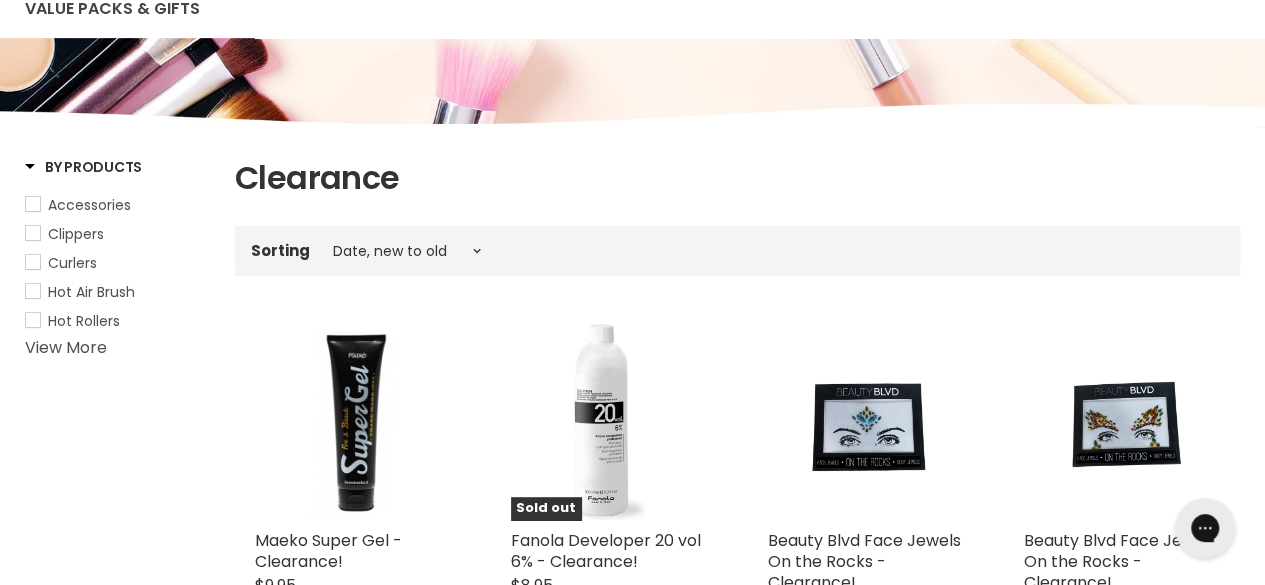 scroll, scrollTop: 0, scrollLeft: 0, axis: both 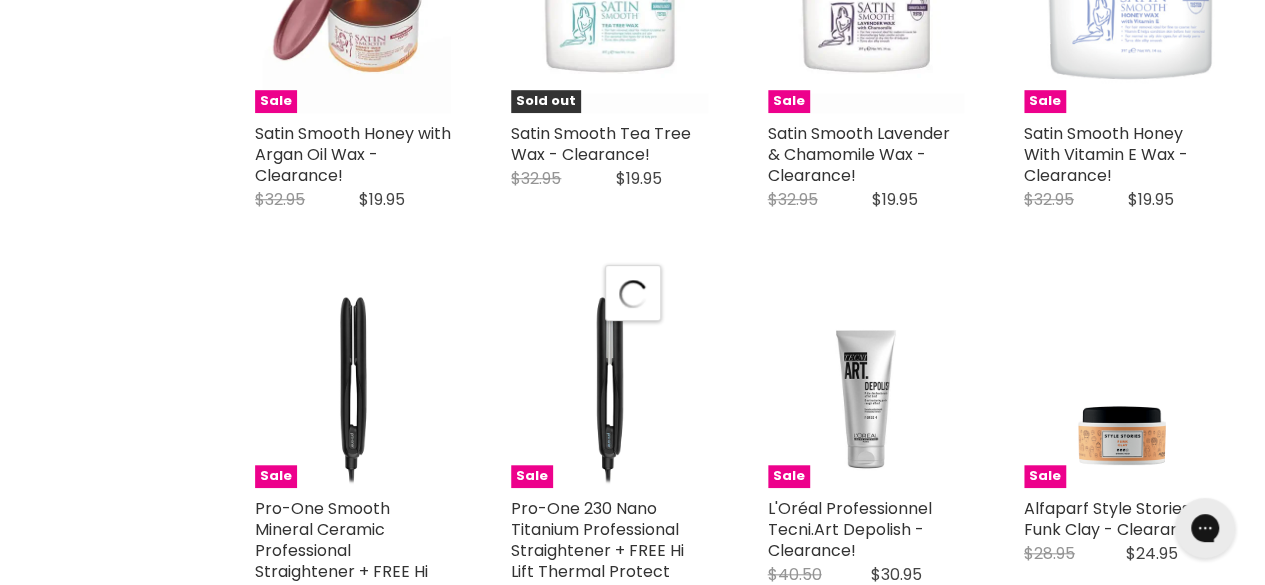 select on "created-descending" 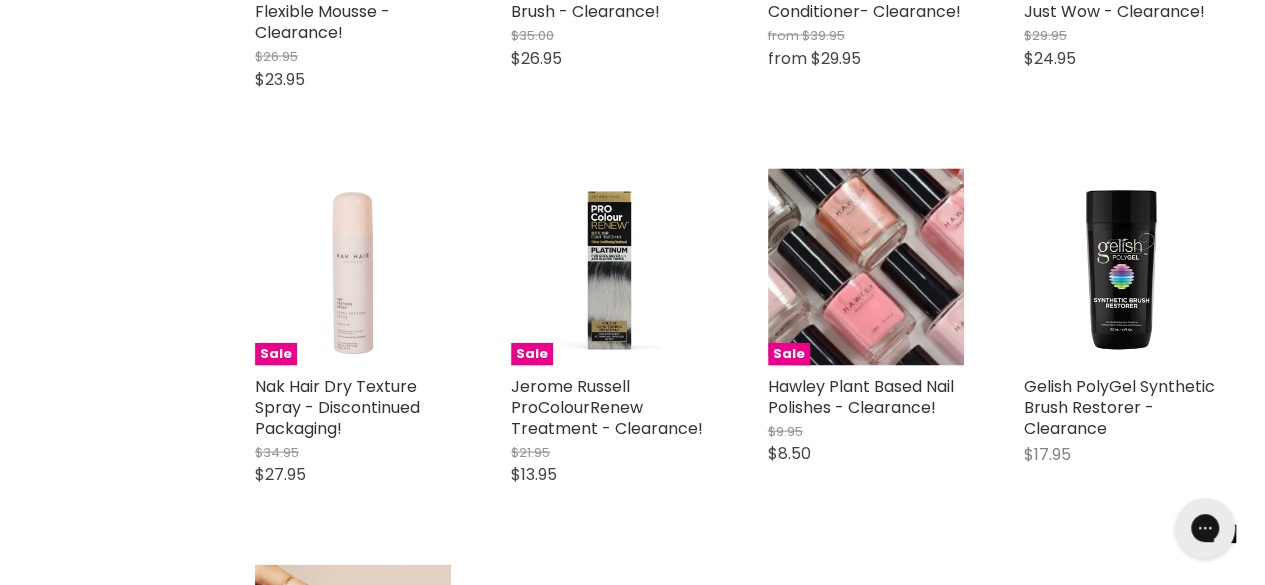 scroll, scrollTop: 5772, scrollLeft: 0, axis: vertical 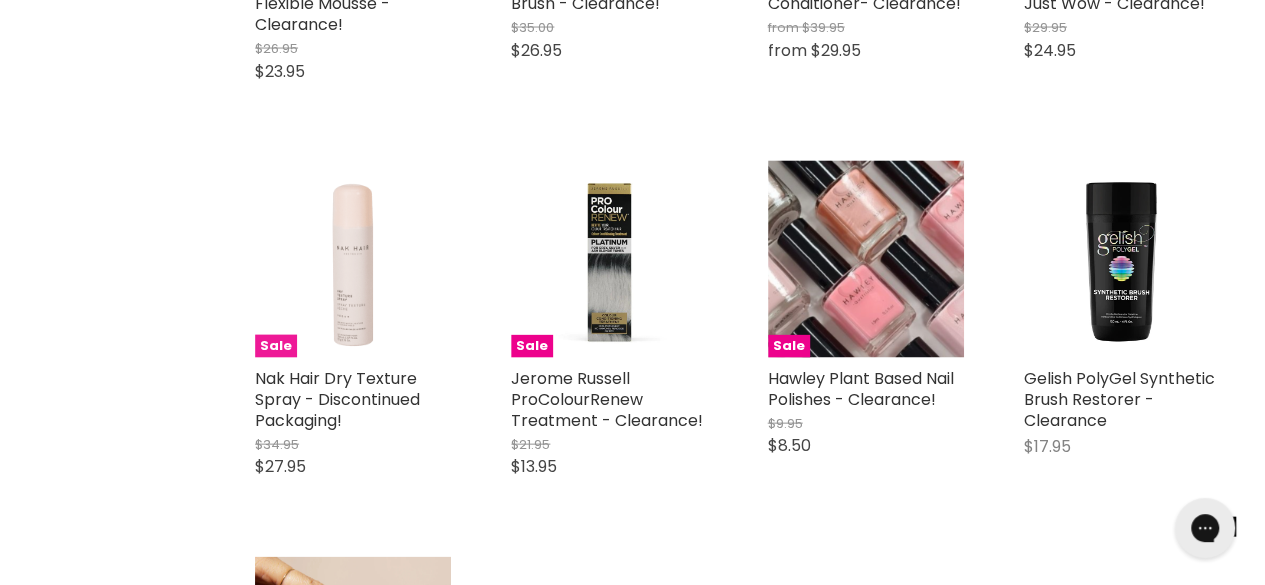 click at bounding box center (353, 259) 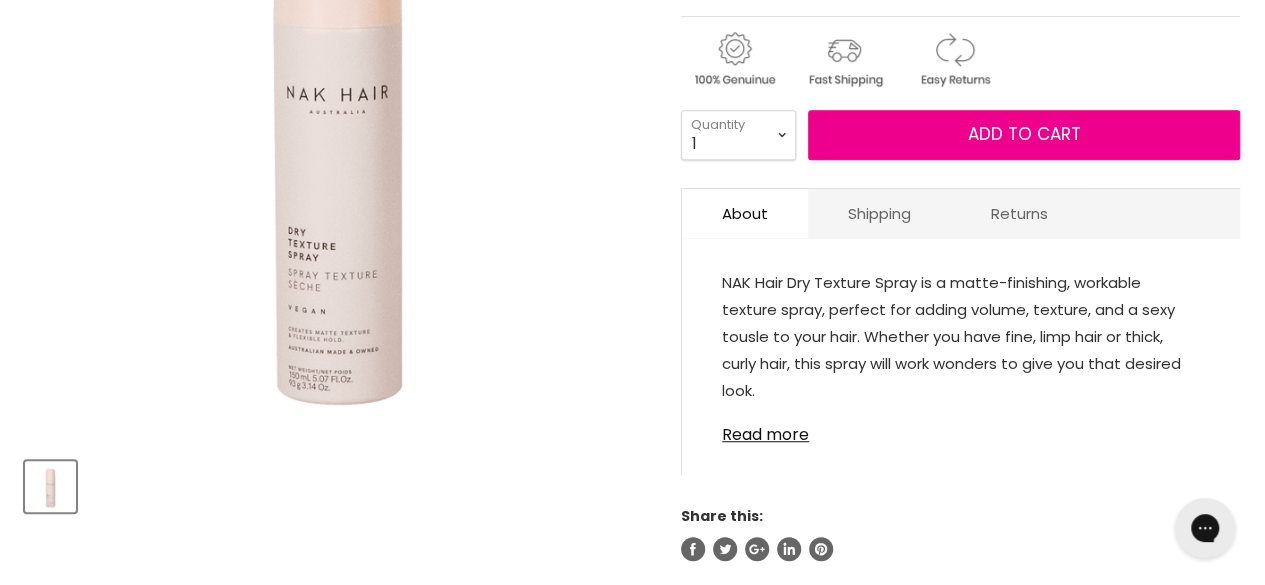 scroll, scrollTop: 0, scrollLeft: 0, axis: both 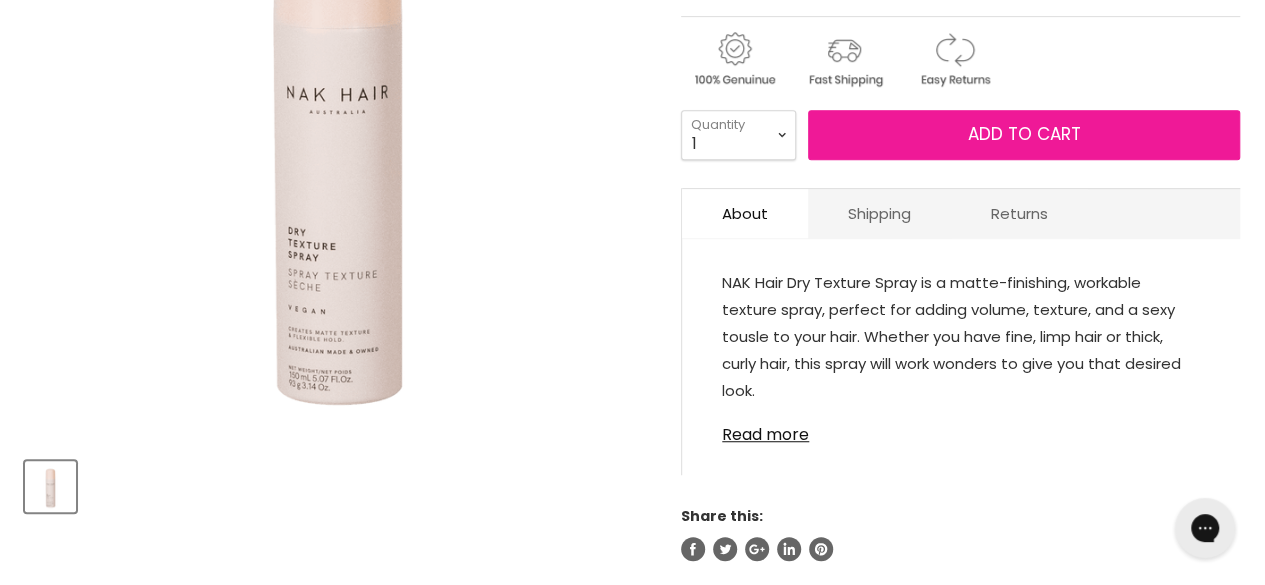 click on "Add to cart" at bounding box center [1024, 134] 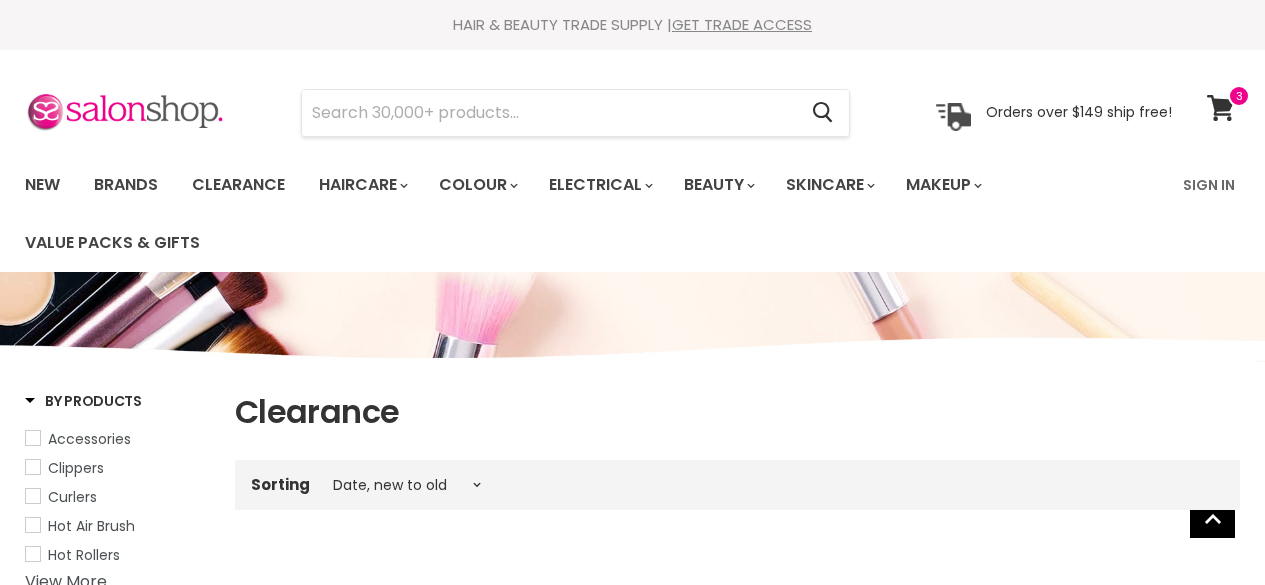 select on "created-descending" 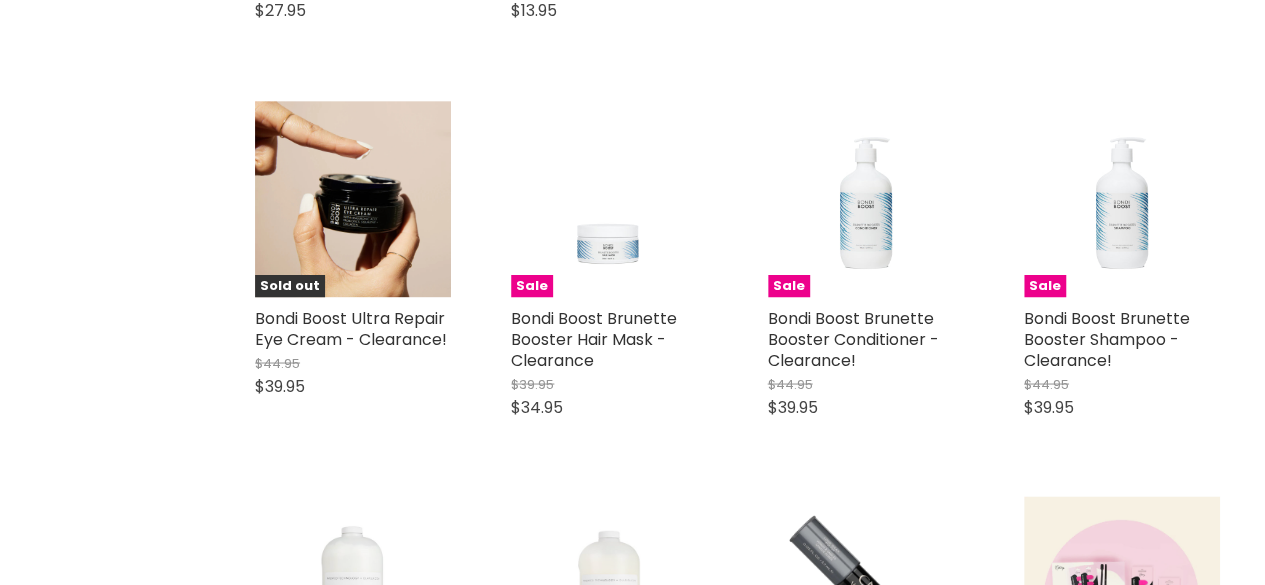 scroll, scrollTop: 0, scrollLeft: 0, axis: both 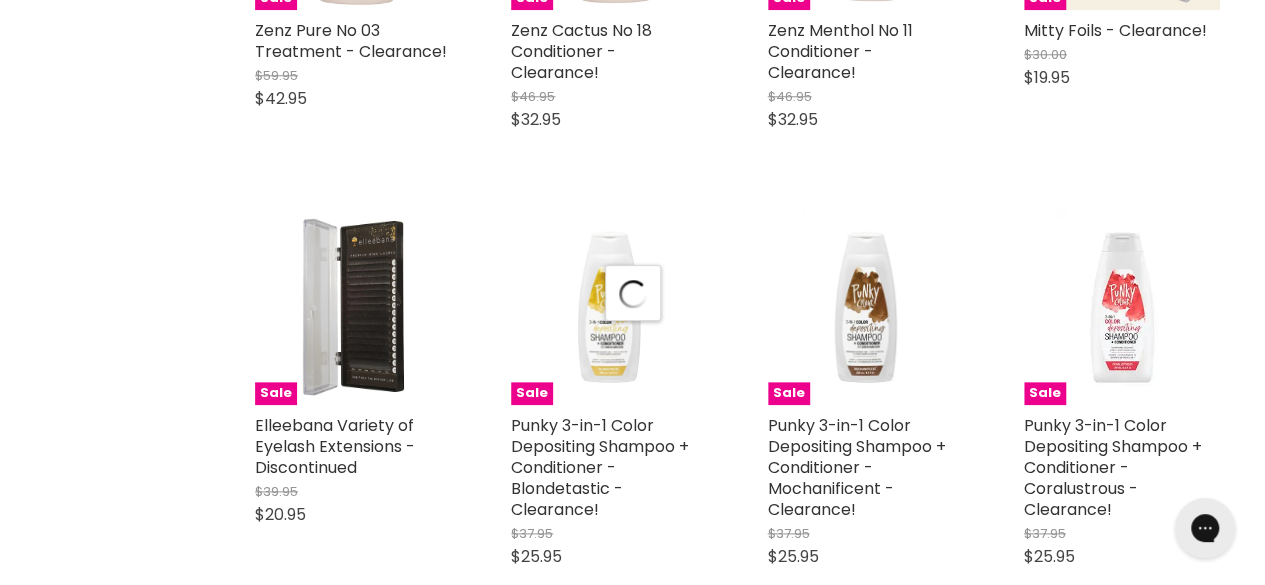select on "created-descending" 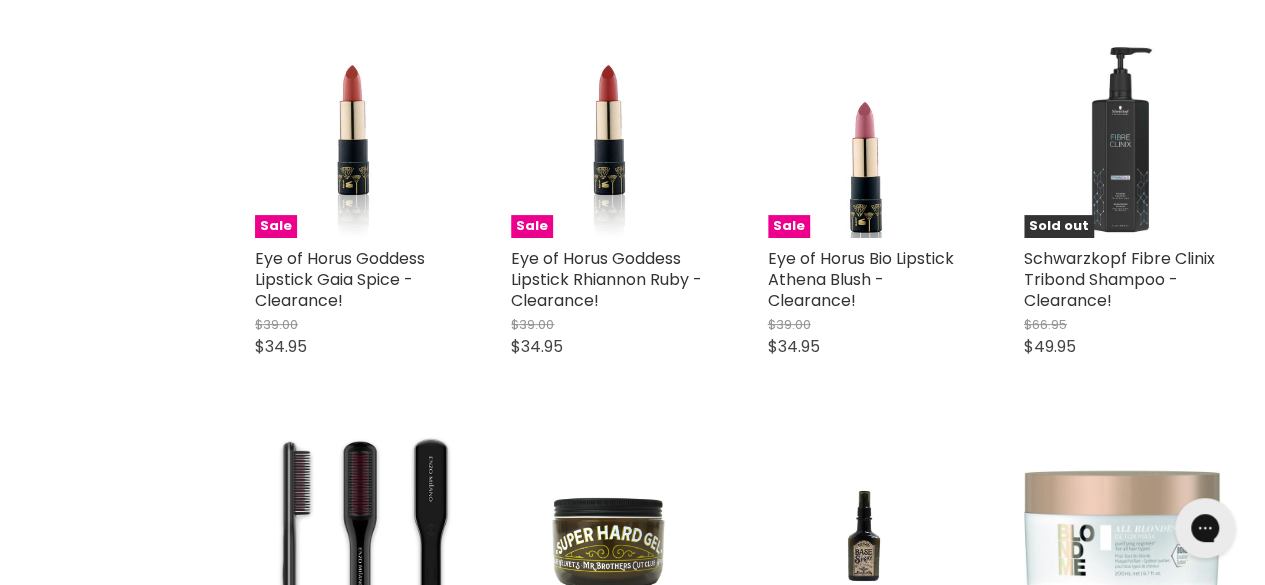scroll, scrollTop: 7764, scrollLeft: 0, axis: vertical 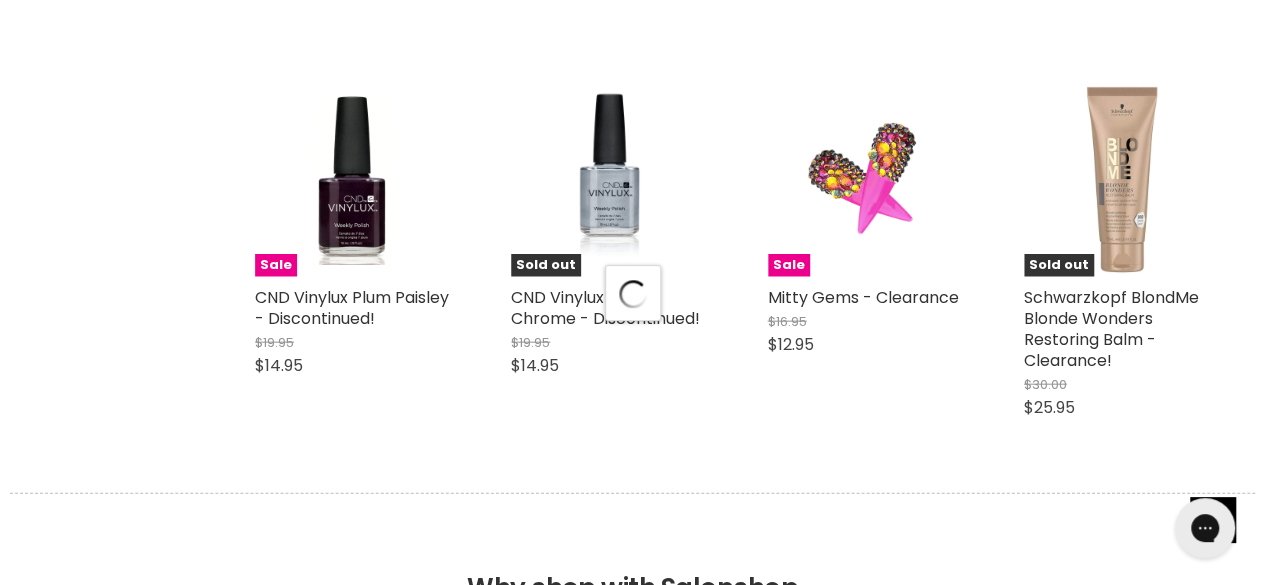 select on "created-descending" 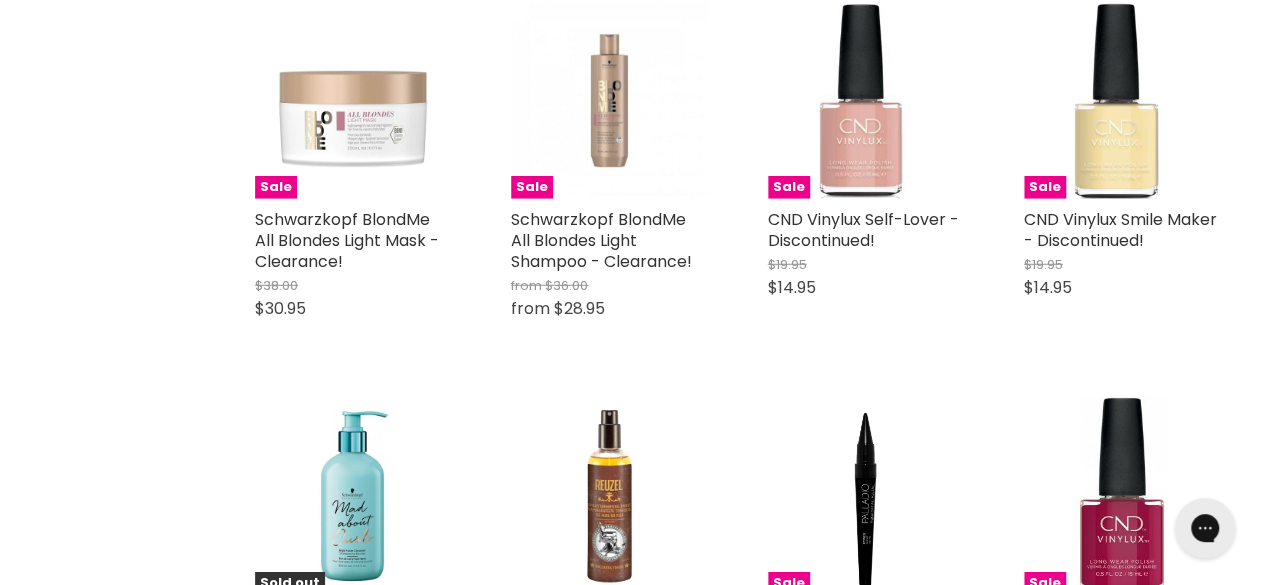 scroll, scrollTop: 10260, scrollLeft: 0, axis: vertical 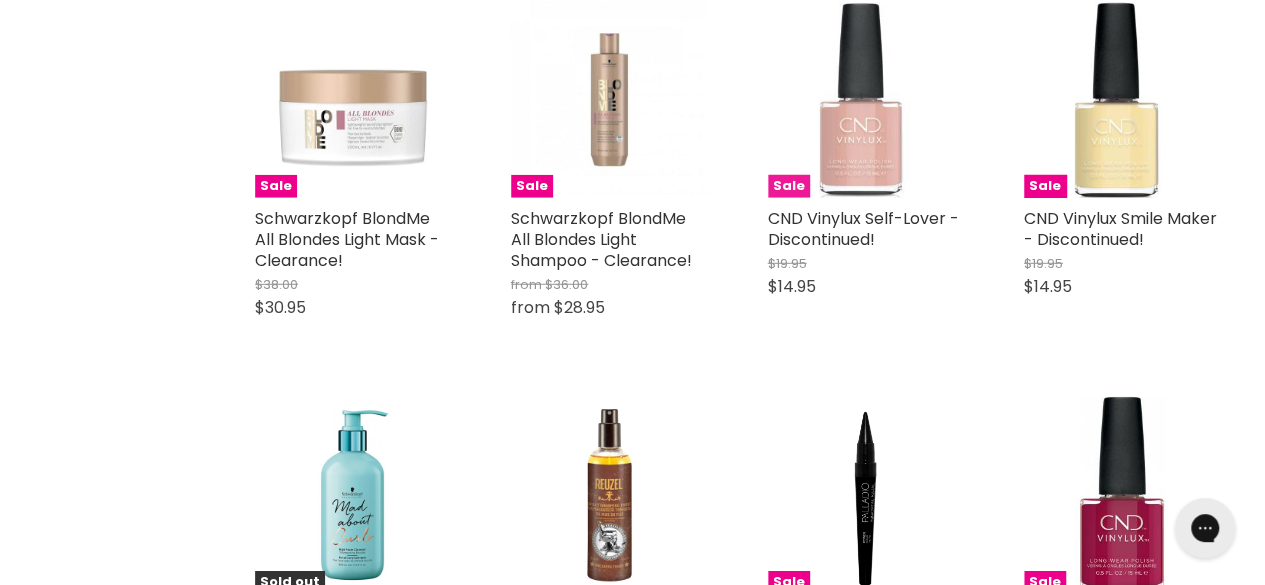 click at bounding box center (866, 100) 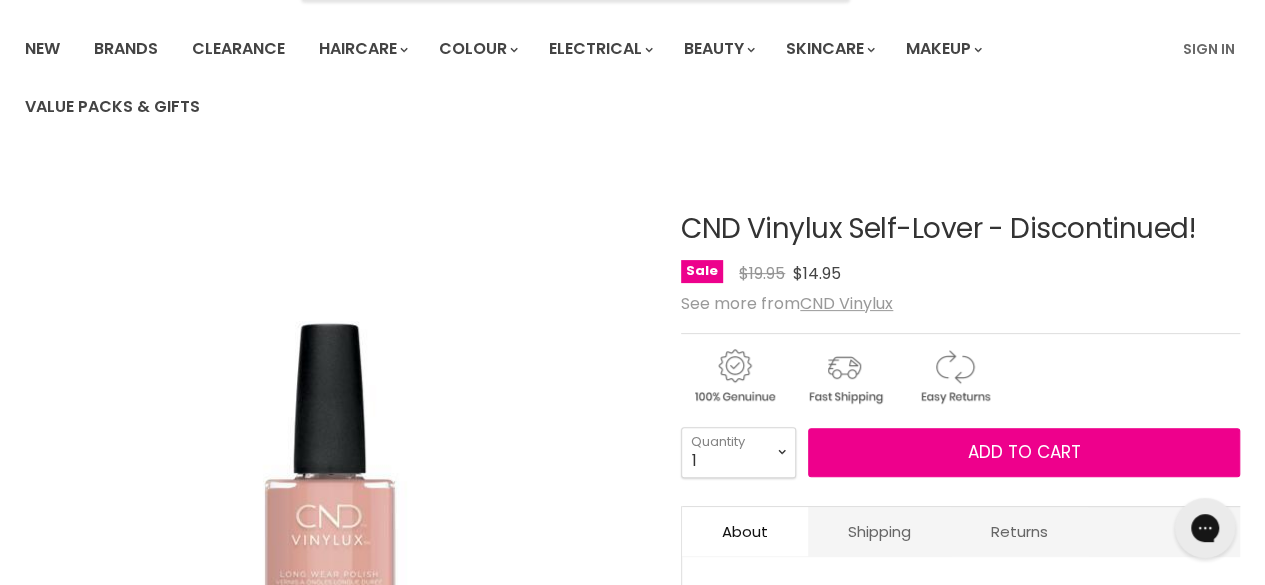 scroll, scrollTop: 134, scrollLeft: 0, axis: vertical 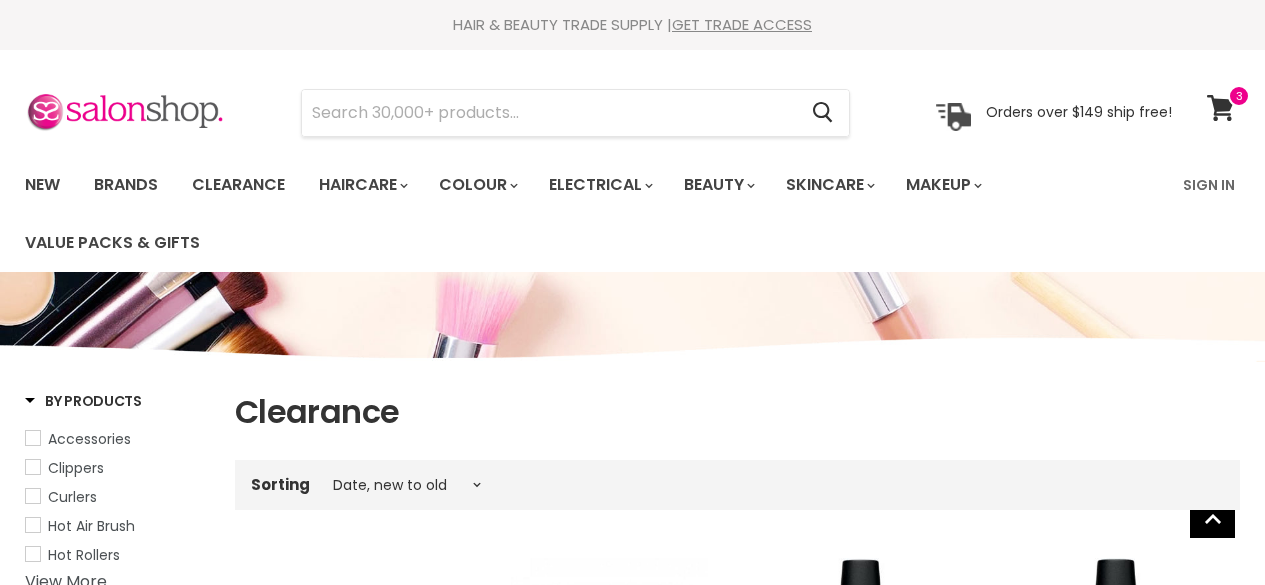 select on "created-descending" 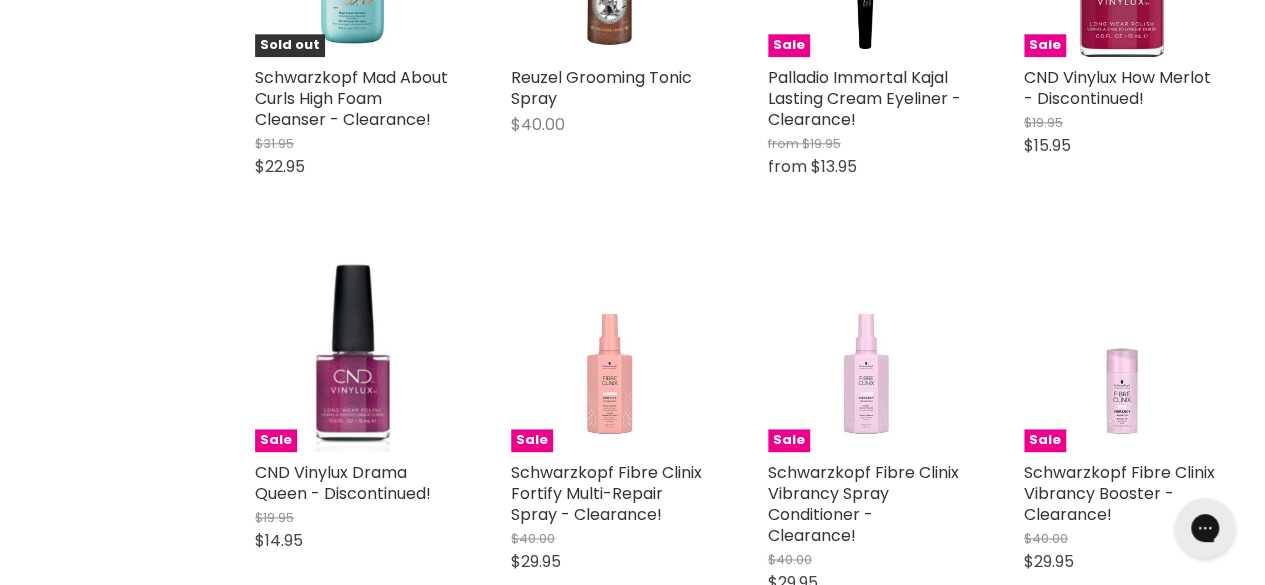 scroll, scrollTop: 0, scrollLeft: 0, axis: both 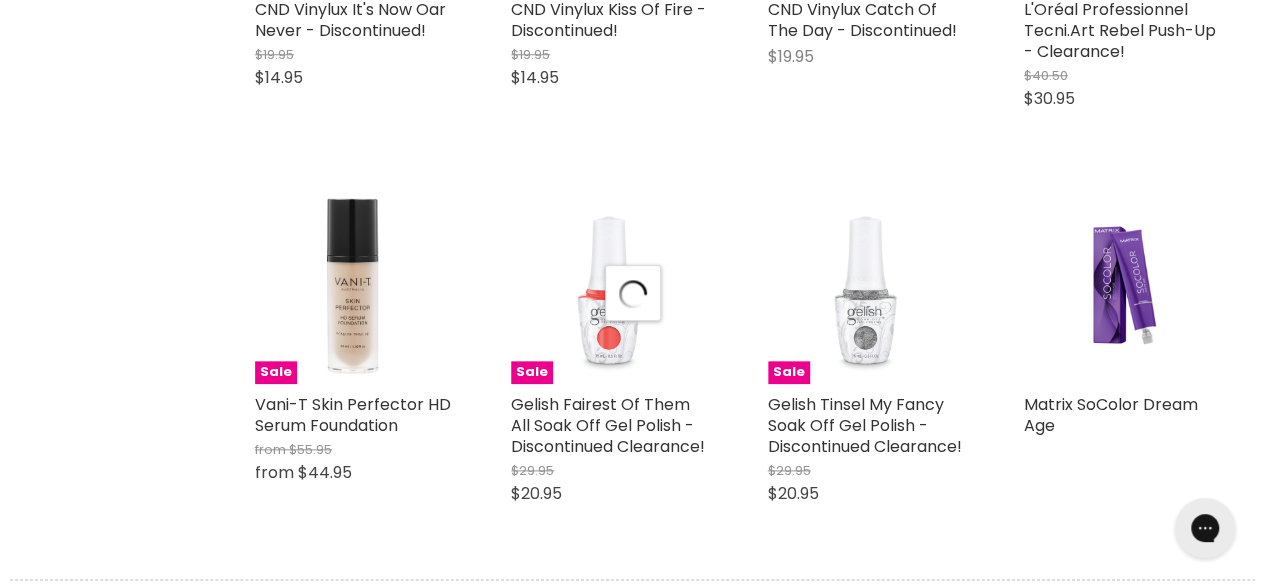 select on "created-descending" 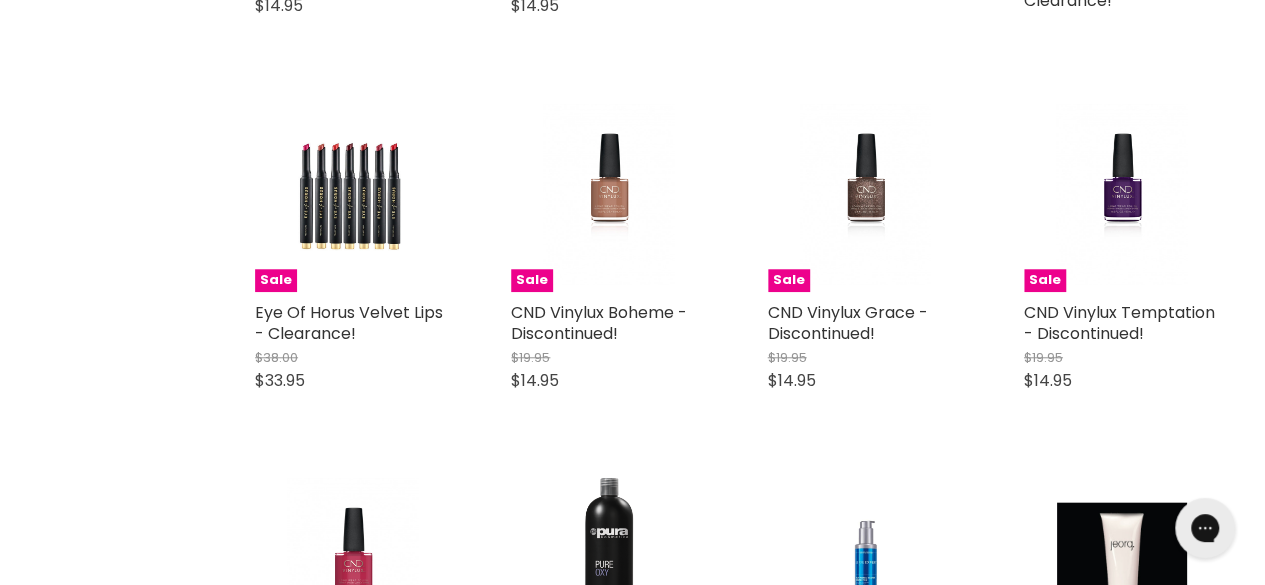 scroll, scrollTop: 8360, scrollLeft: 0, axis: vertical 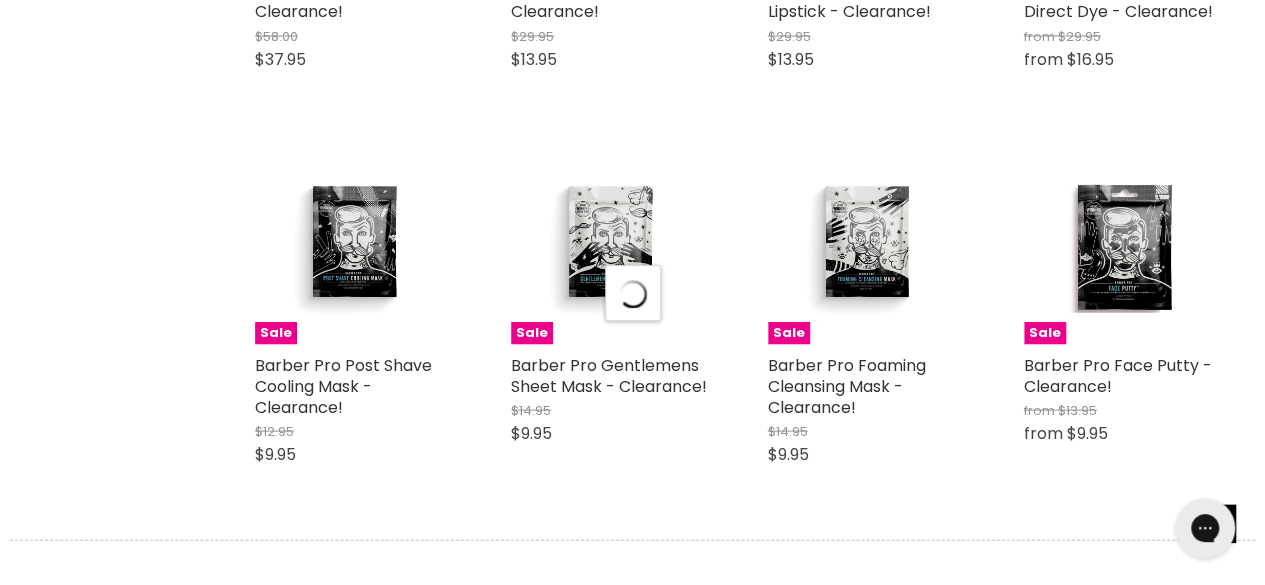 select on "created-descending" 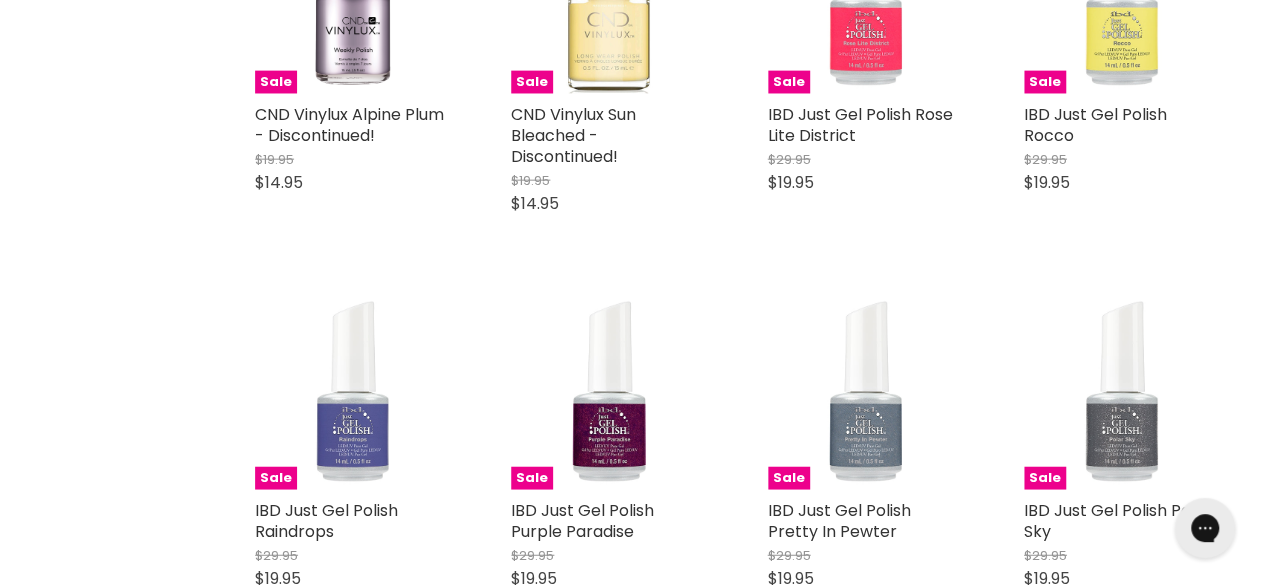 scroll, scrollTop: 13672, scrollLeft: 0, axis: vertical 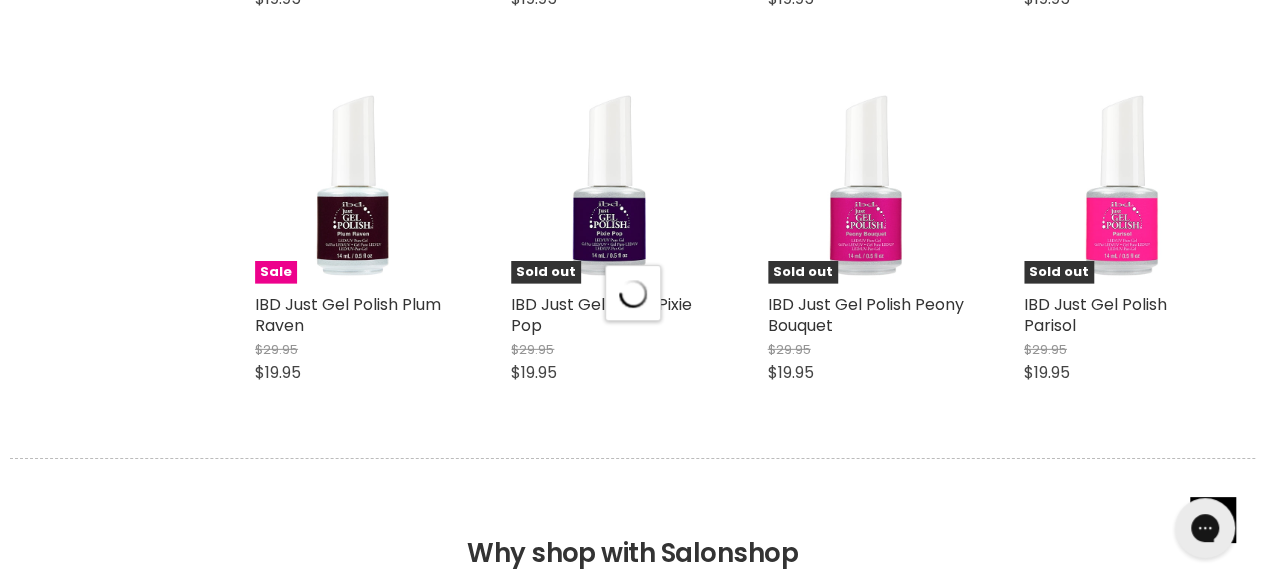 select on "created-descending" 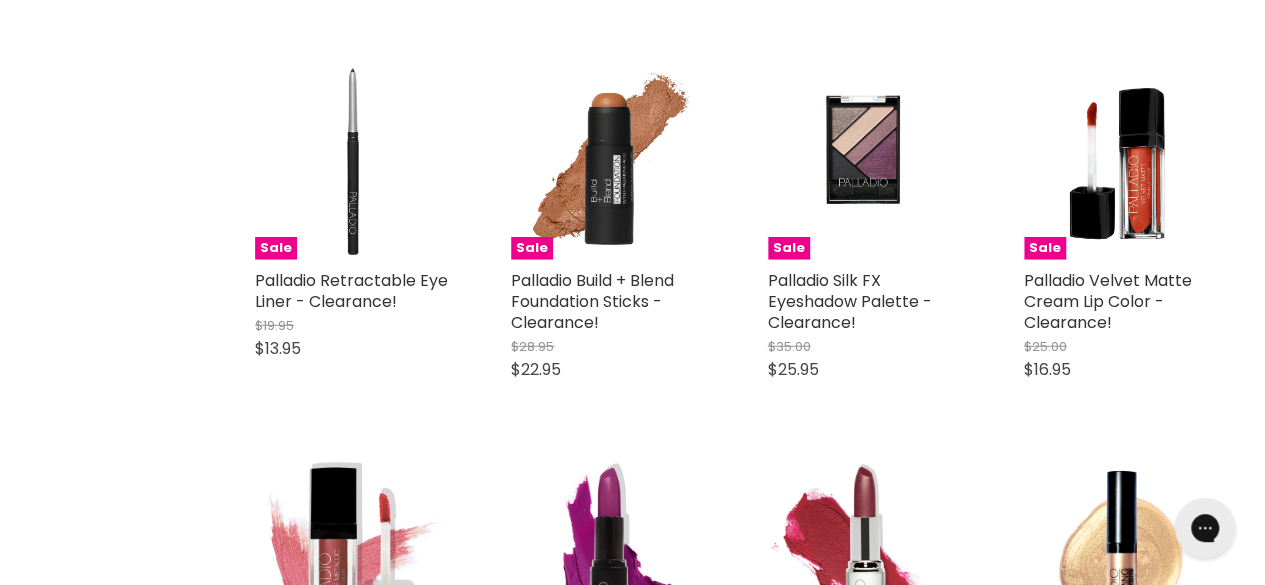 scroll, scrollTop: 0, scrollLeft: 0, axis: both 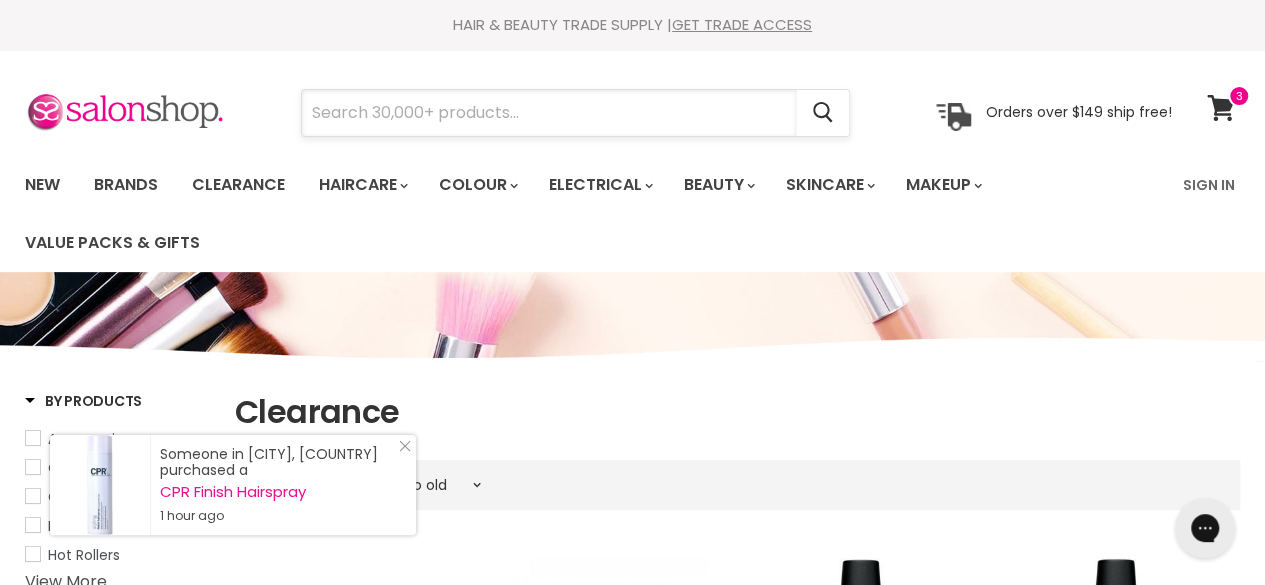 click at bounding box center [549, 113] 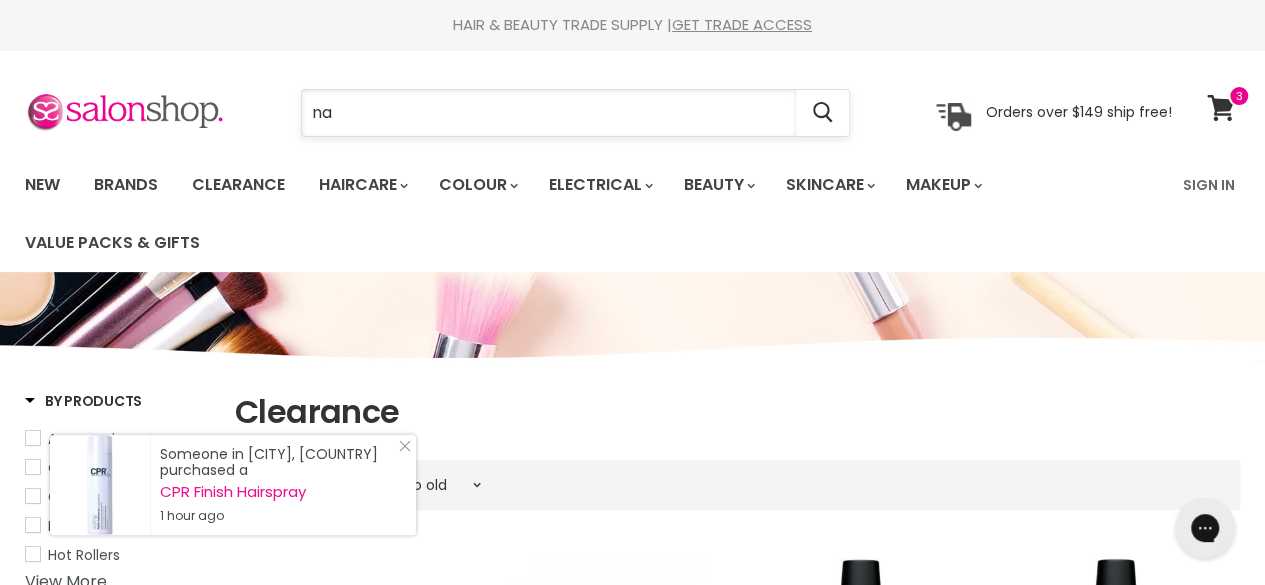 type on "nak" 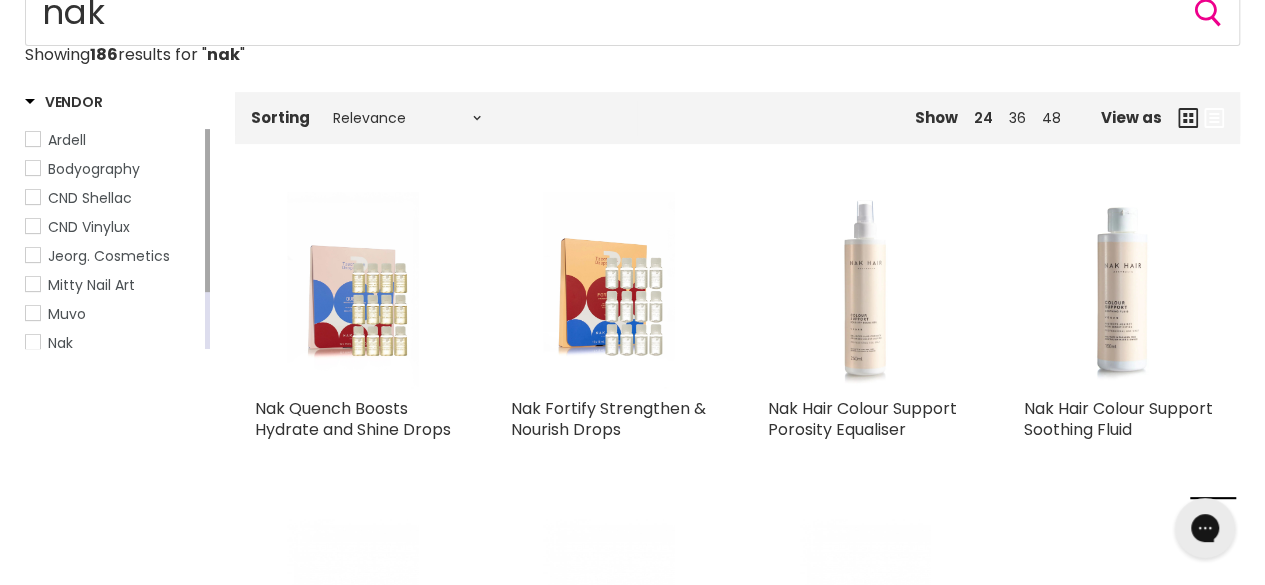 scroll, scrollTop: 0, scrollLeft: 0, axis: both 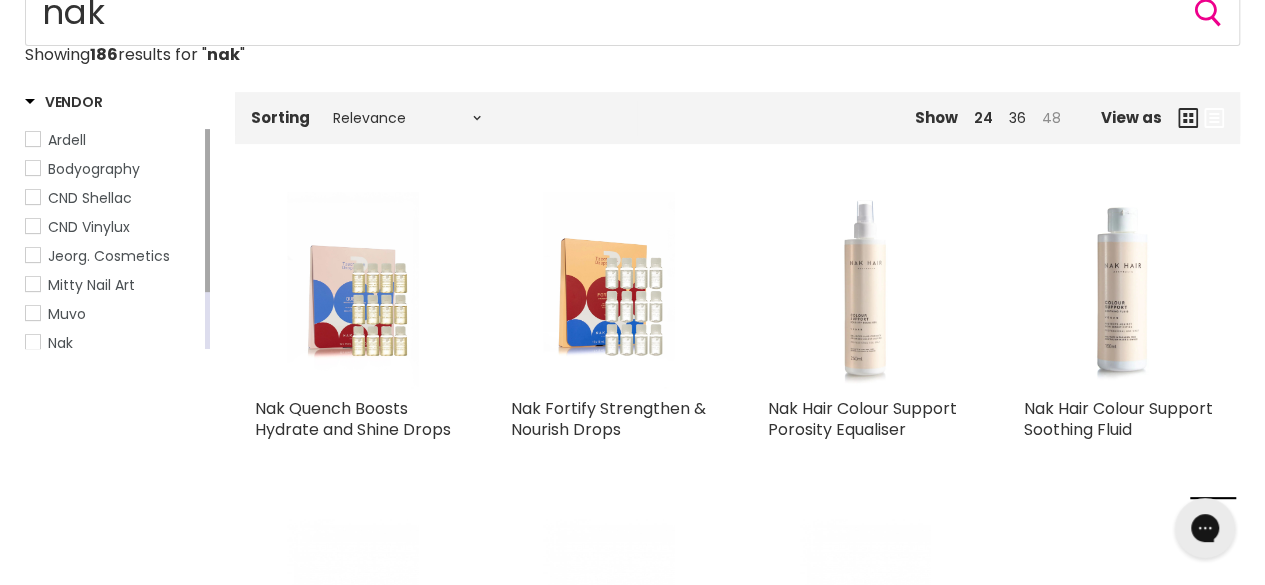 click on "48" at bounding box center (1051, 118) 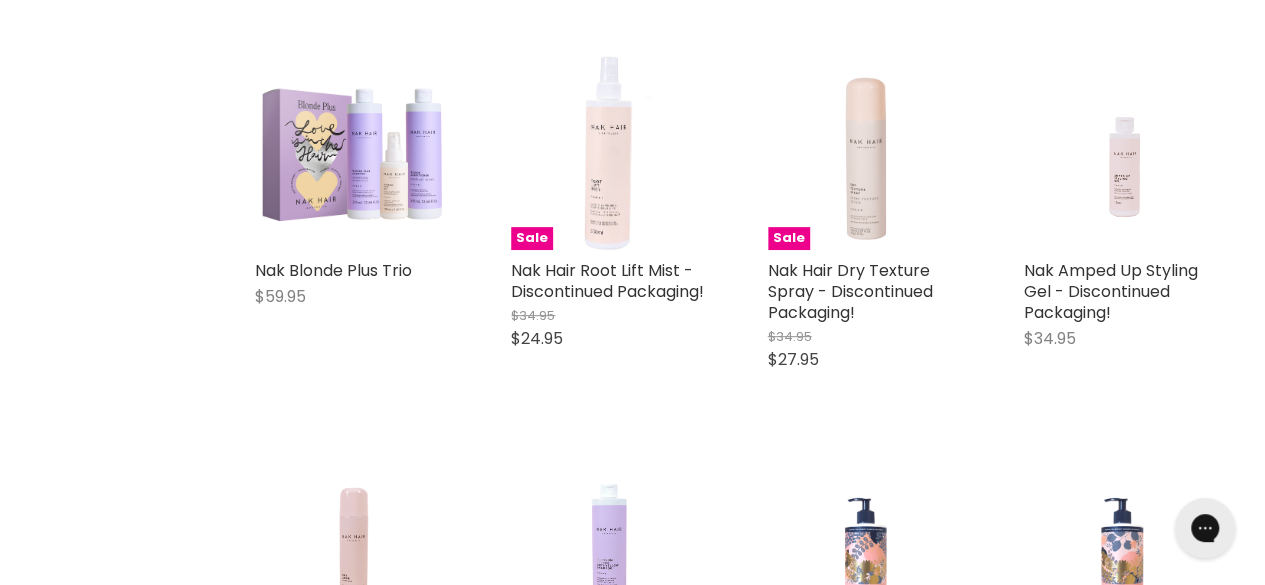 scroll, scrollTop: 4074, scrollLeft: 0, axis: vertical 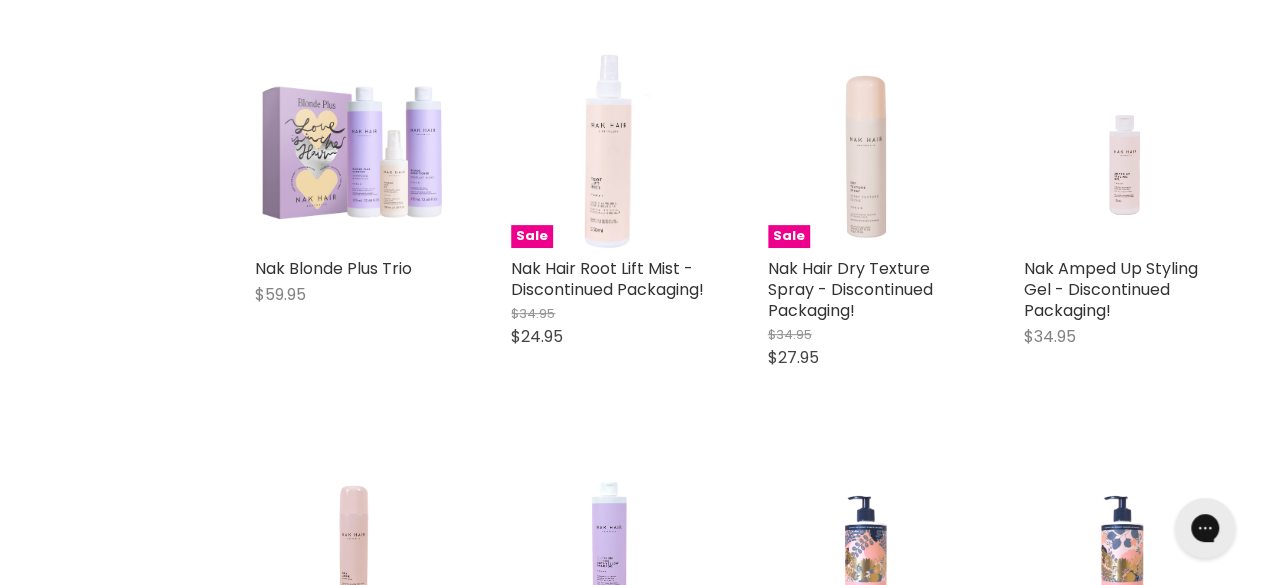 click at bounding box center [353, 150] 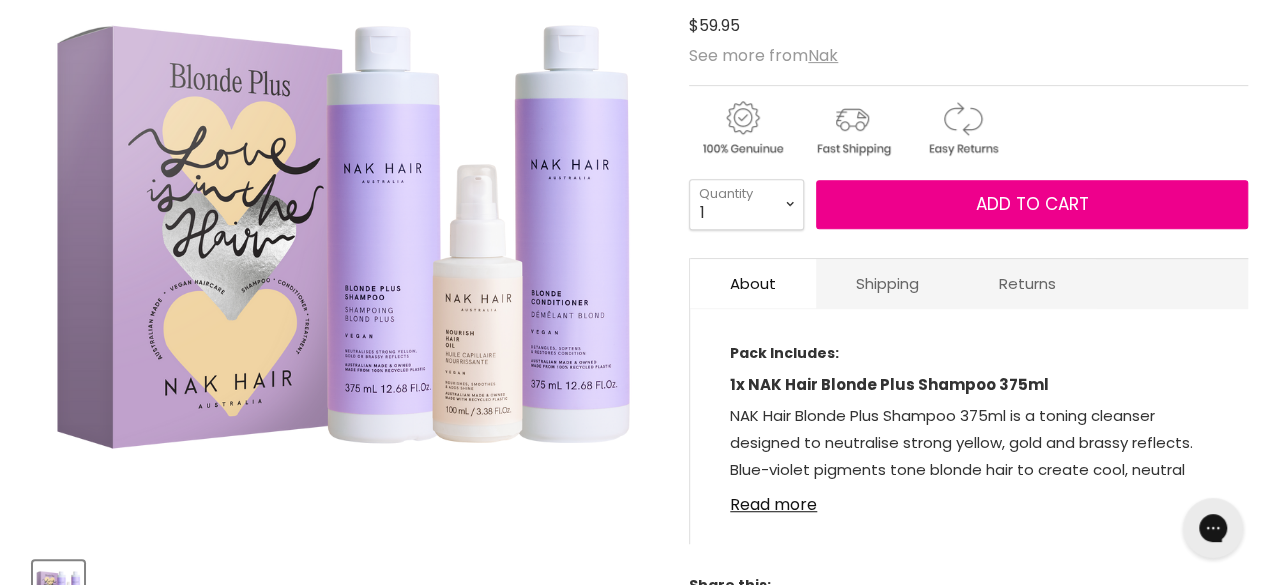 scroll, scrollTop: 0, scrollLeft: 0, axis: both 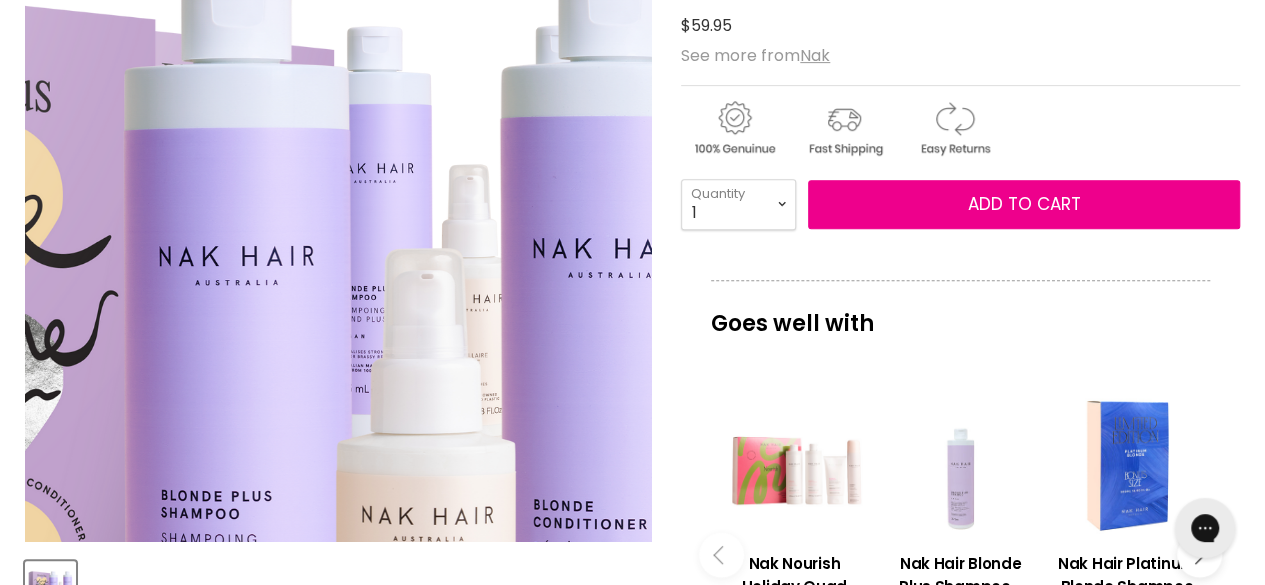click at bounding box center (162, 376) 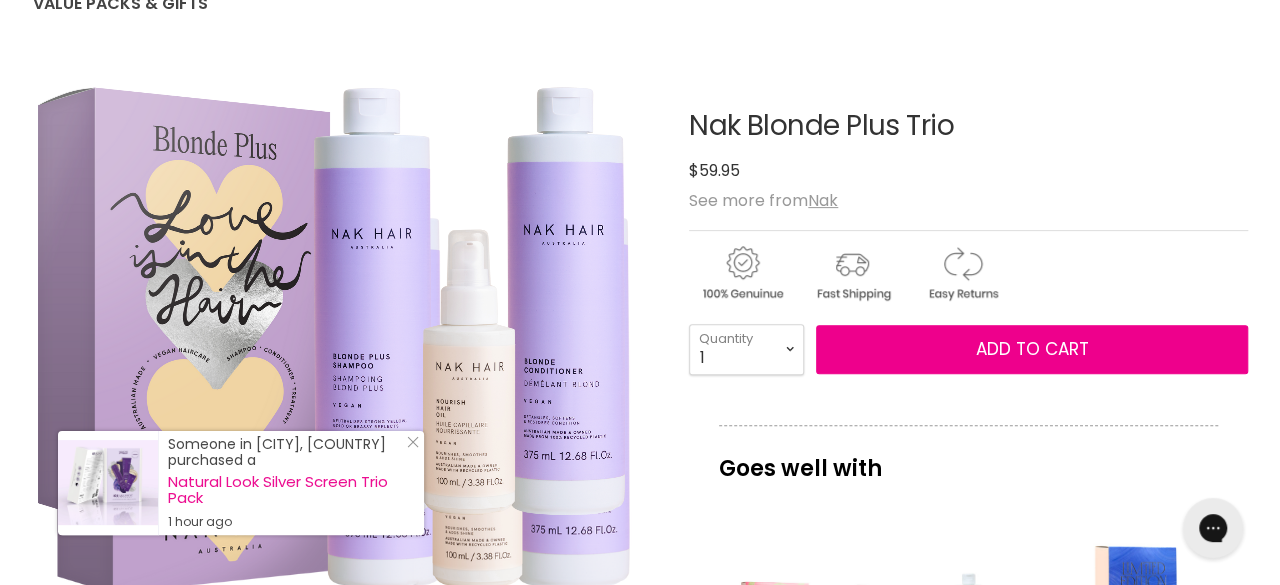 scroll, scrollTop: 232, scrollLeft: 0, axis: vertical 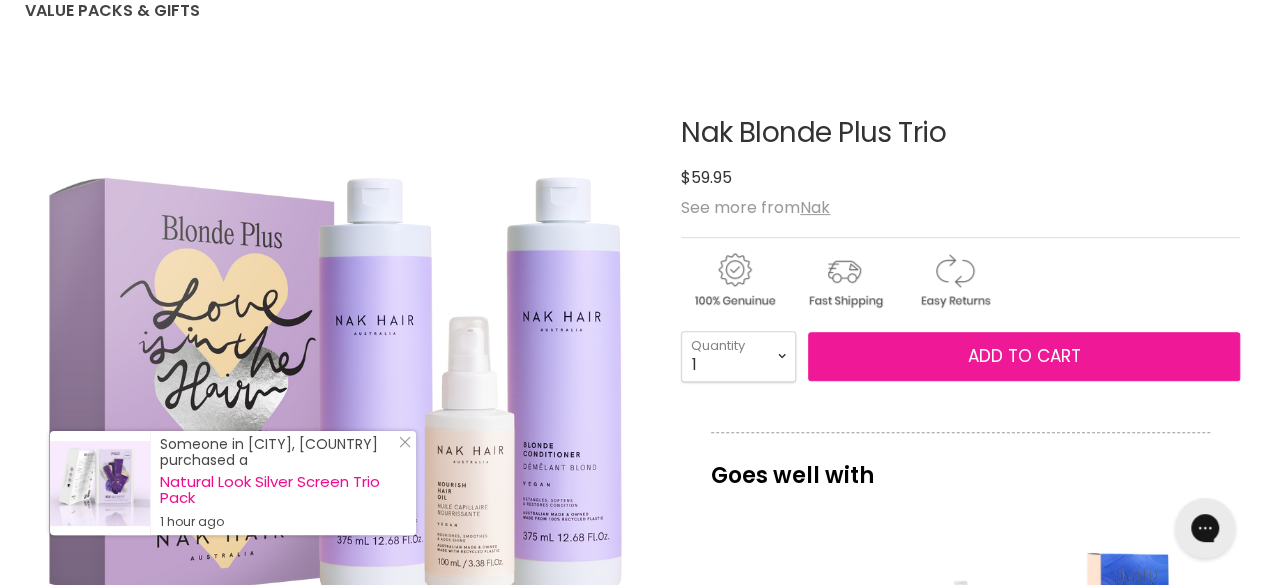 click on "Add to cart" at bounding box center [1024, 357] 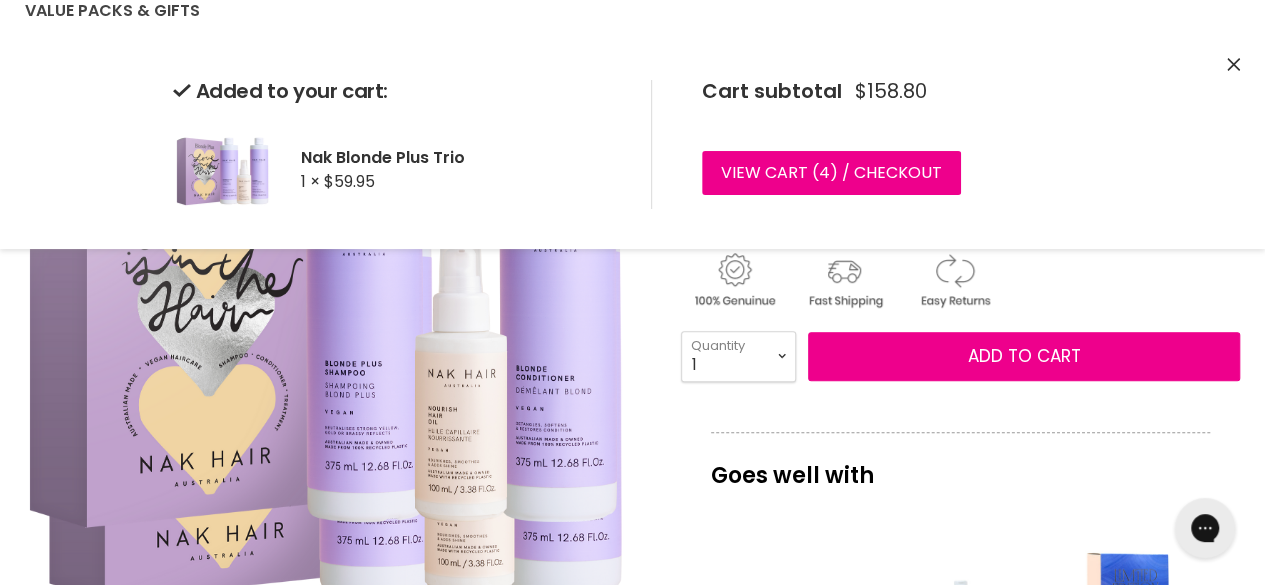 click at bounding box center [326, 302] 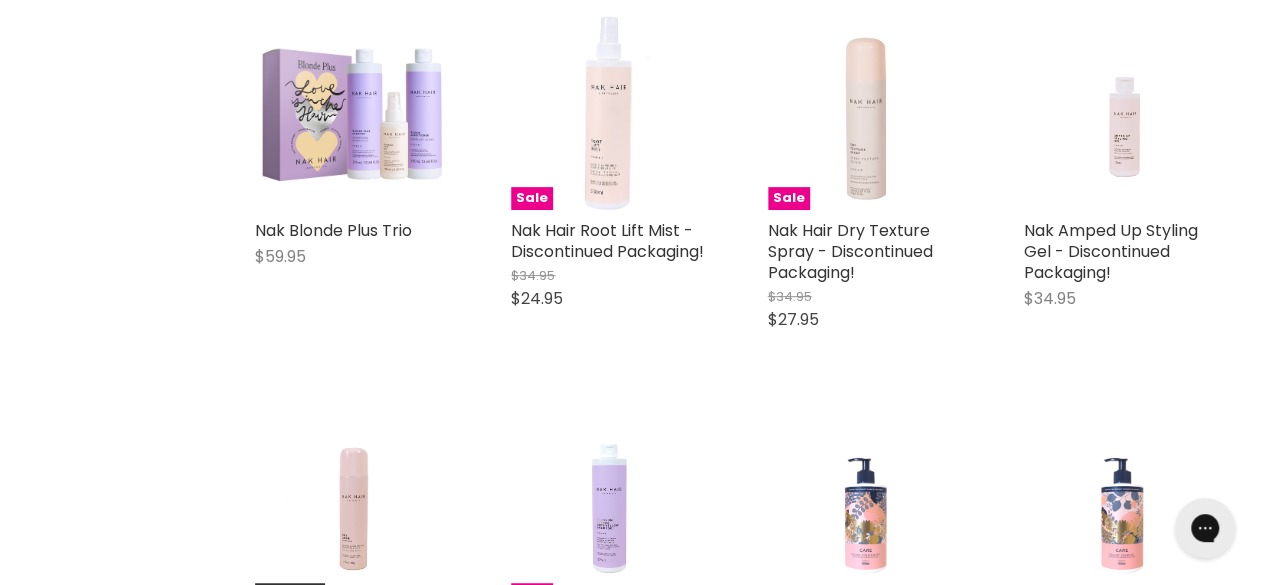 scroll, scrollTop: 0, scrollLeft: 0, axis: both 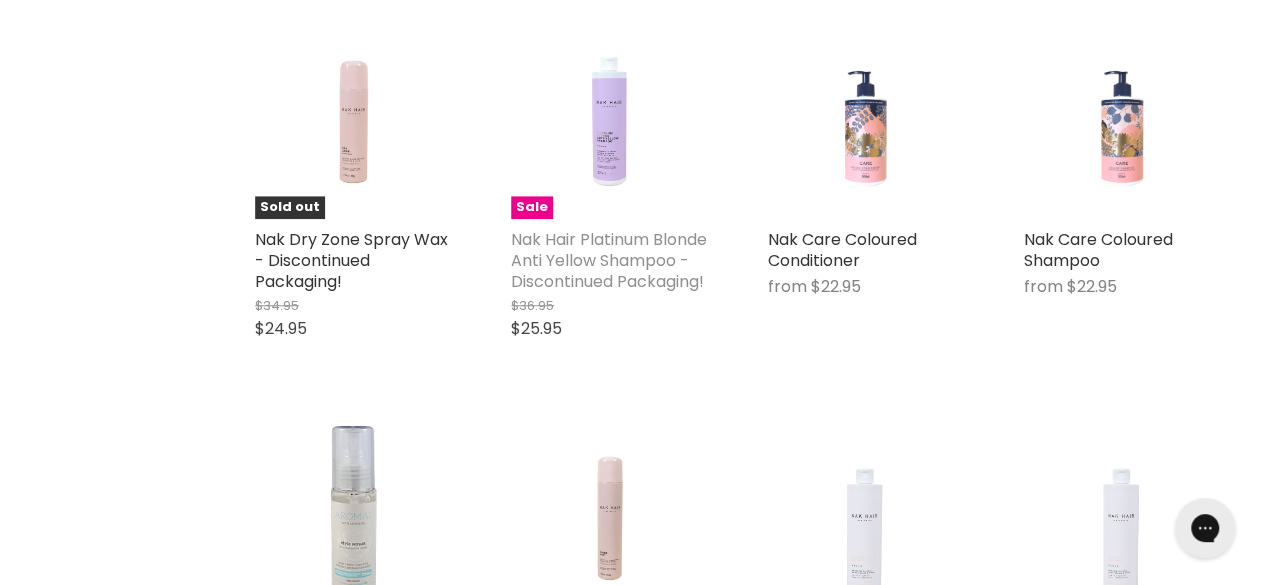 click on "Nak Hair Platinum Blonde  Anti Yellow Shampoo - Discontinued Packaging!" at bounding box center (609, 260) 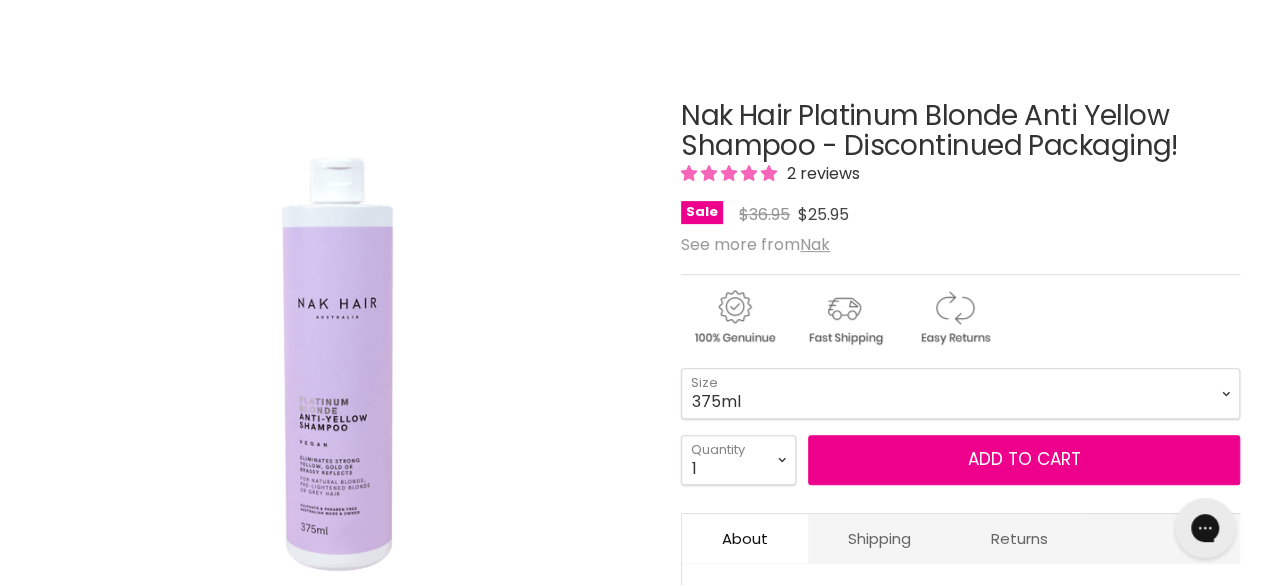 scroll, scrollTop: 0, scrollLeft: 0, axis: both 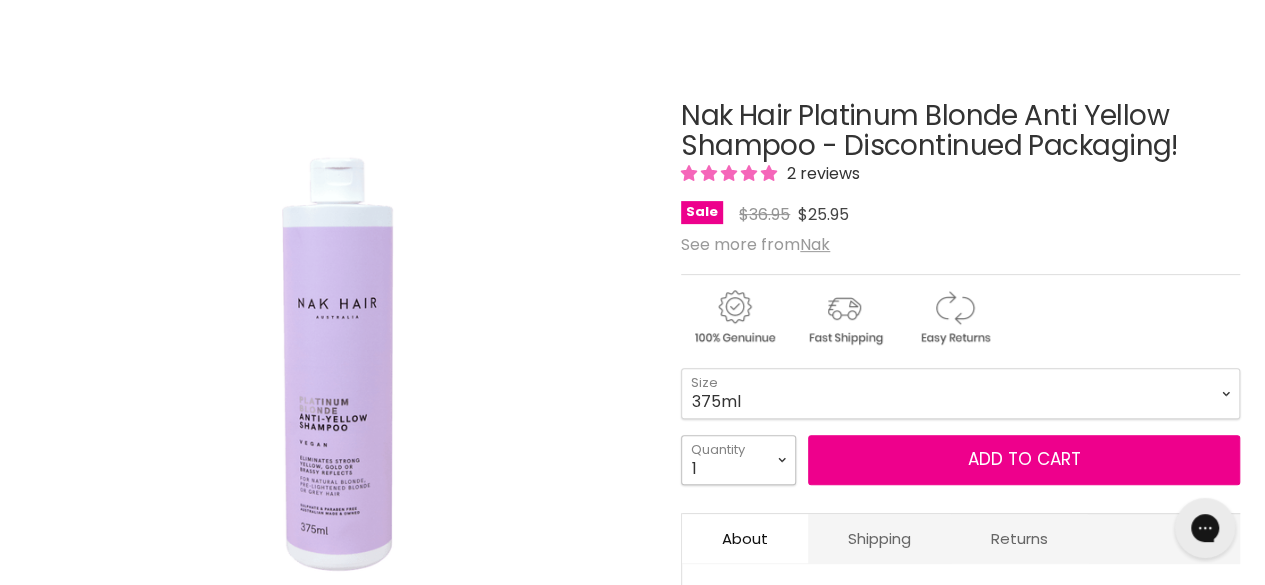 click on "1
2
3
4
5
6
7
8
9
10+" at bounding box center [738, 460] 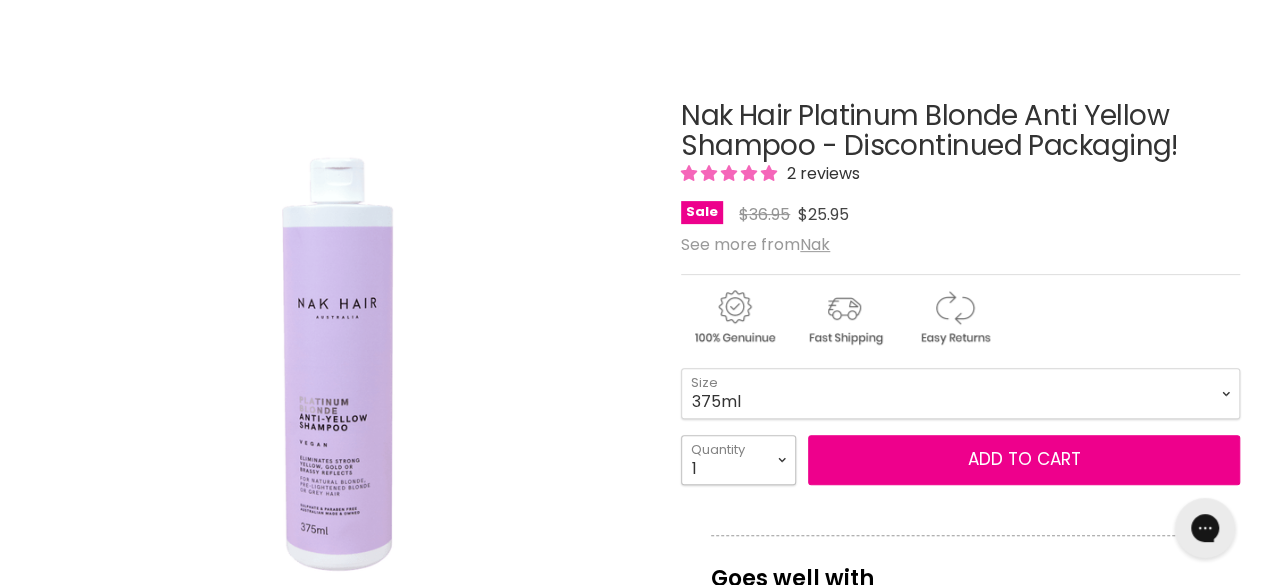 select on "2" 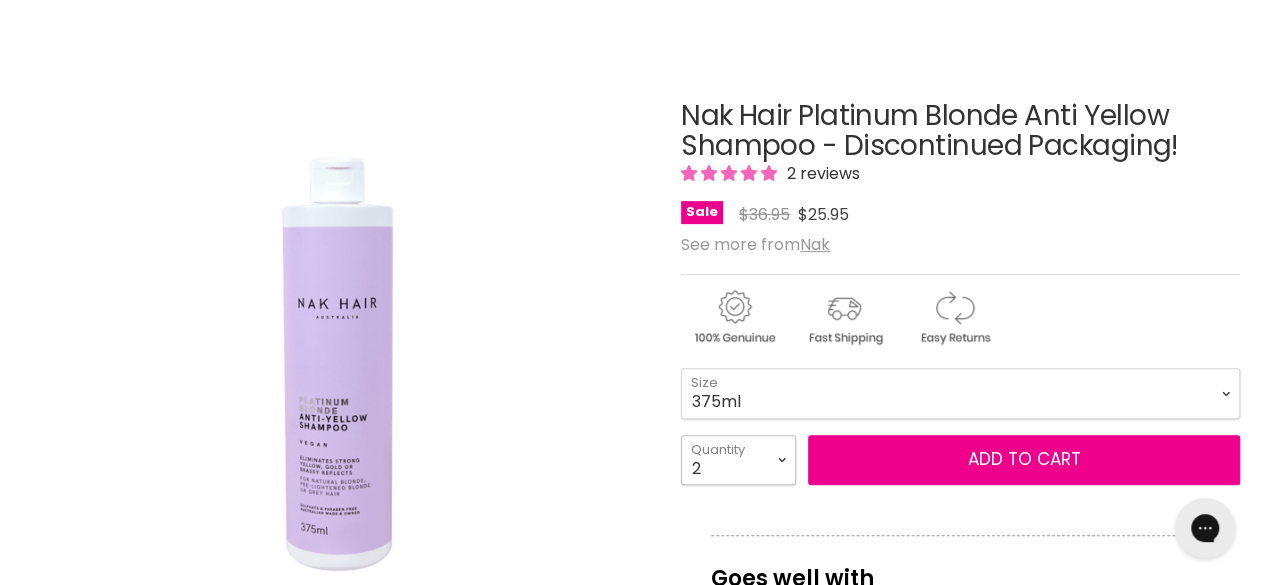 click on "1
2
3
4
5
6
7
8
9
10+" at bounding box center [738, 460] 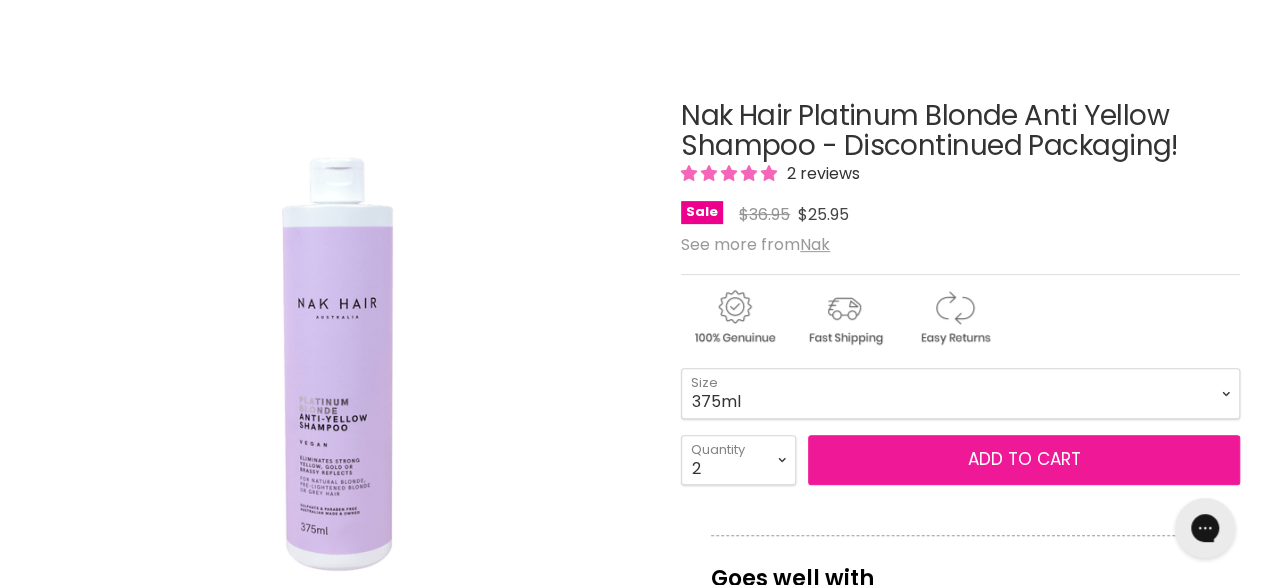 click on "Add to cart" at bounding box center (1024, 459) 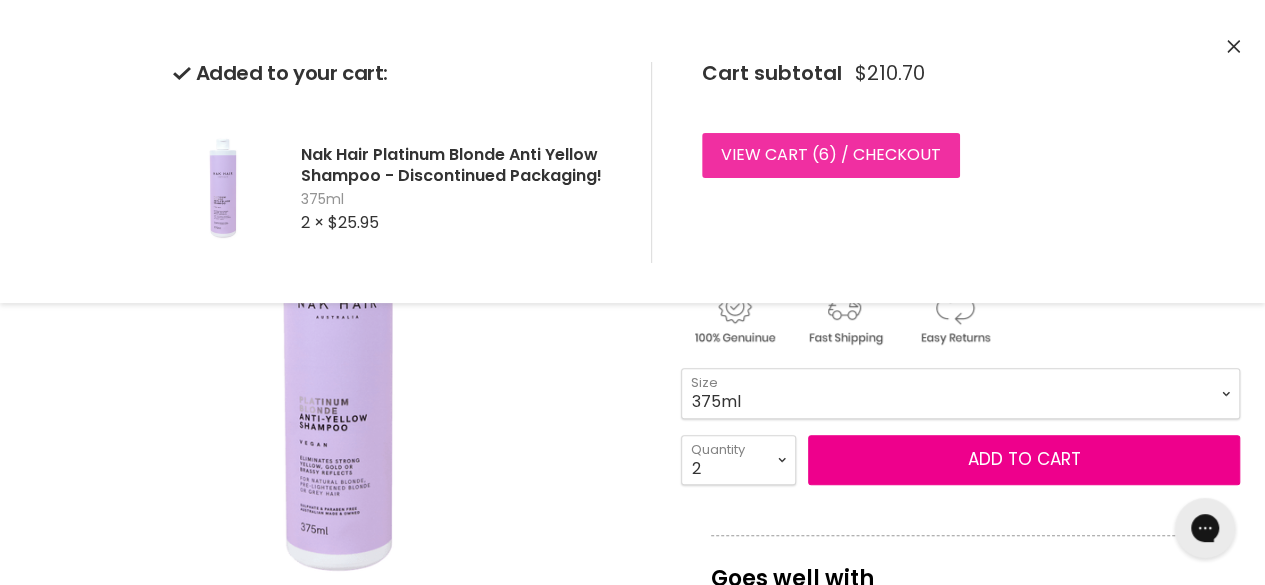 click on "6" at bounding box center (824, 154) 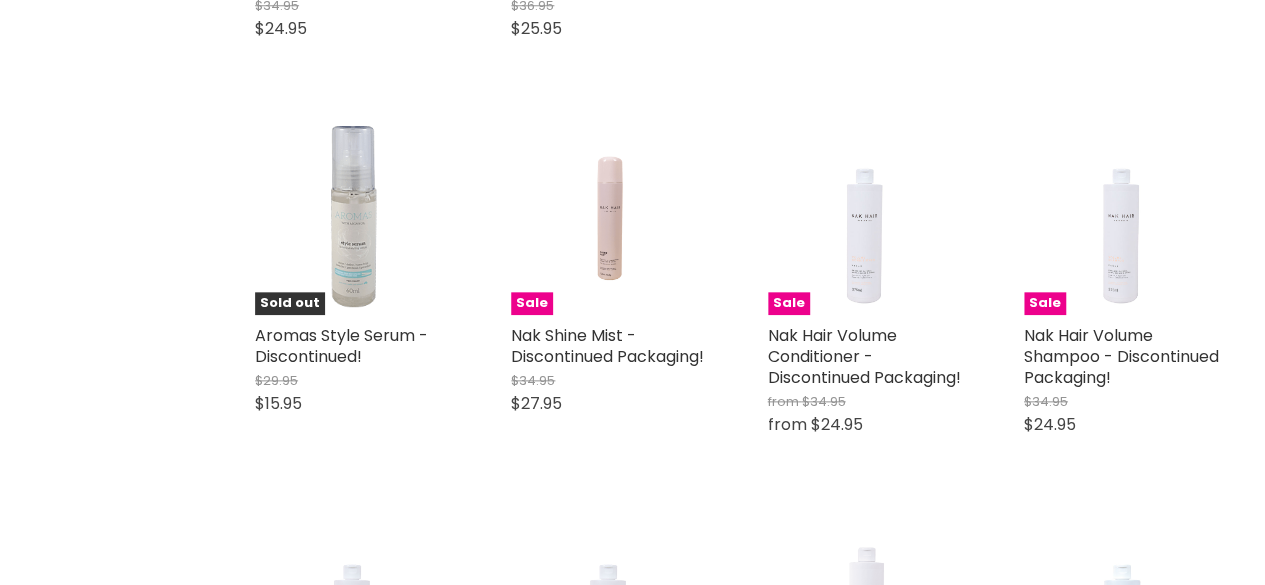 scroll, scrollTop: 0, scrollLeft: 0, axis: both 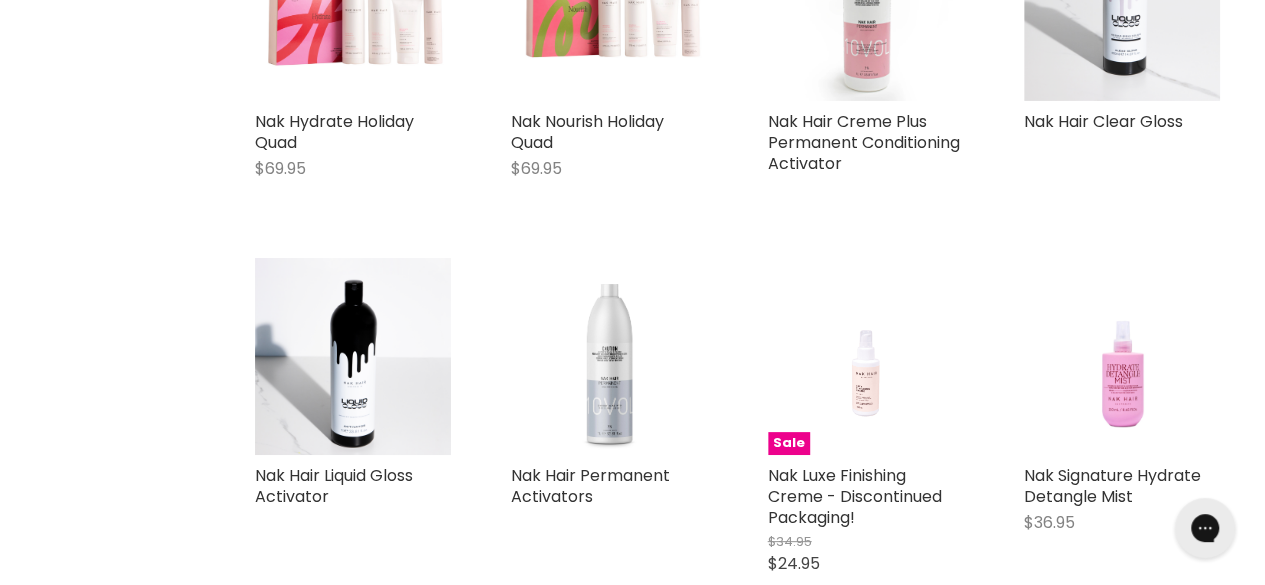 click at bounding box center (1122, 3) 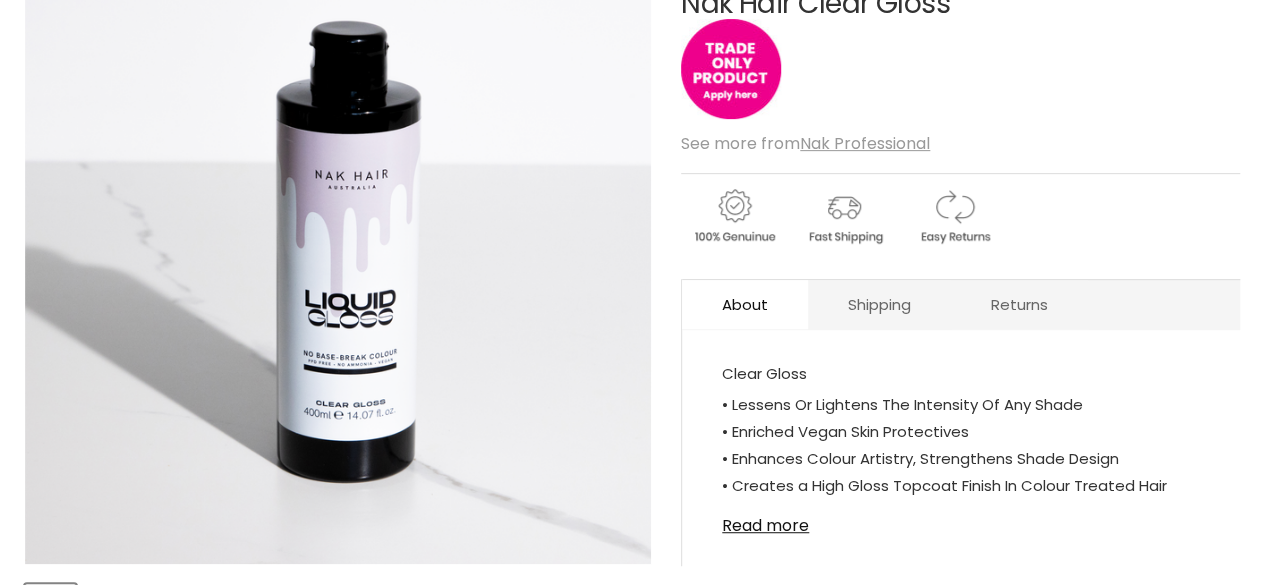 scroll, scrollTop: 0, scrollLeft: 0, axis: both 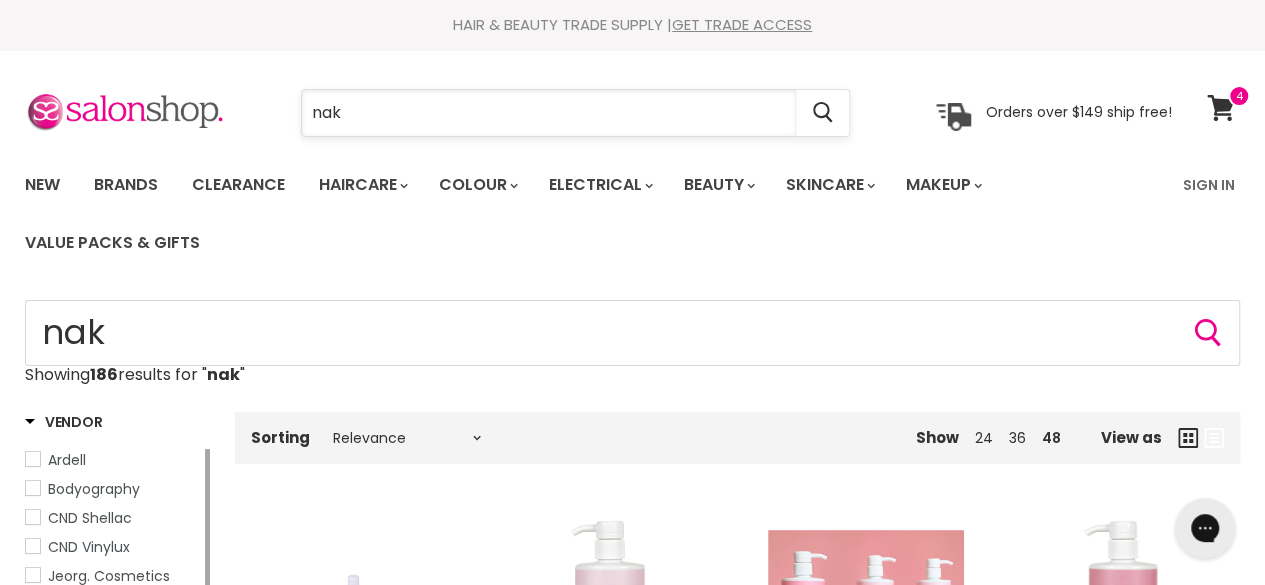 click on "nak" at bounding box center (549, 113) 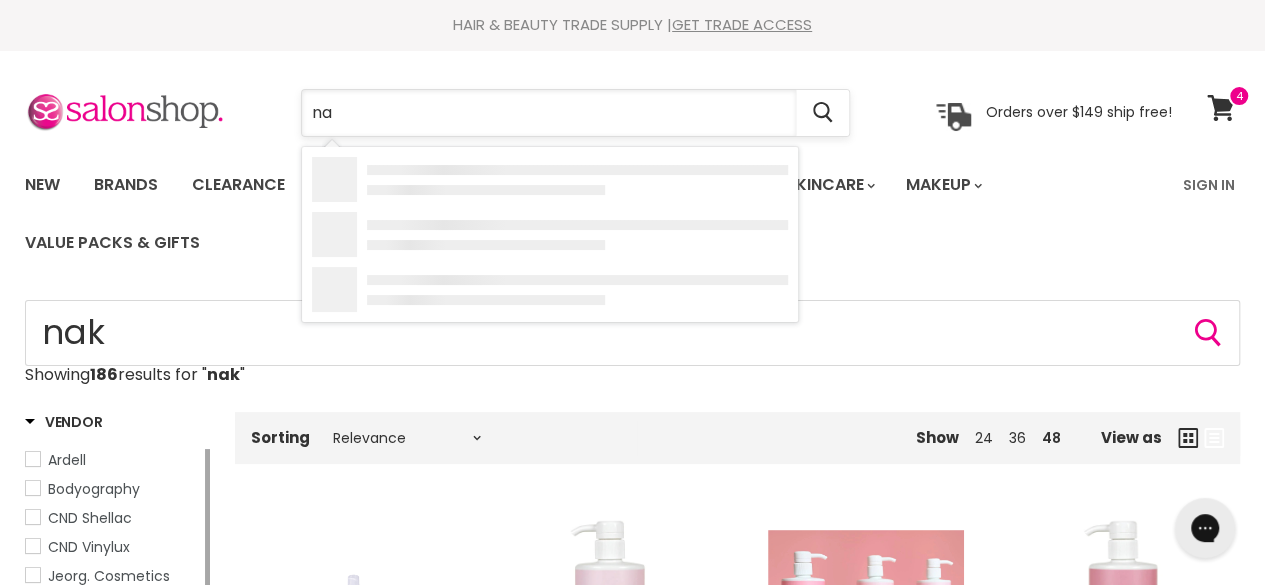 type on "n" 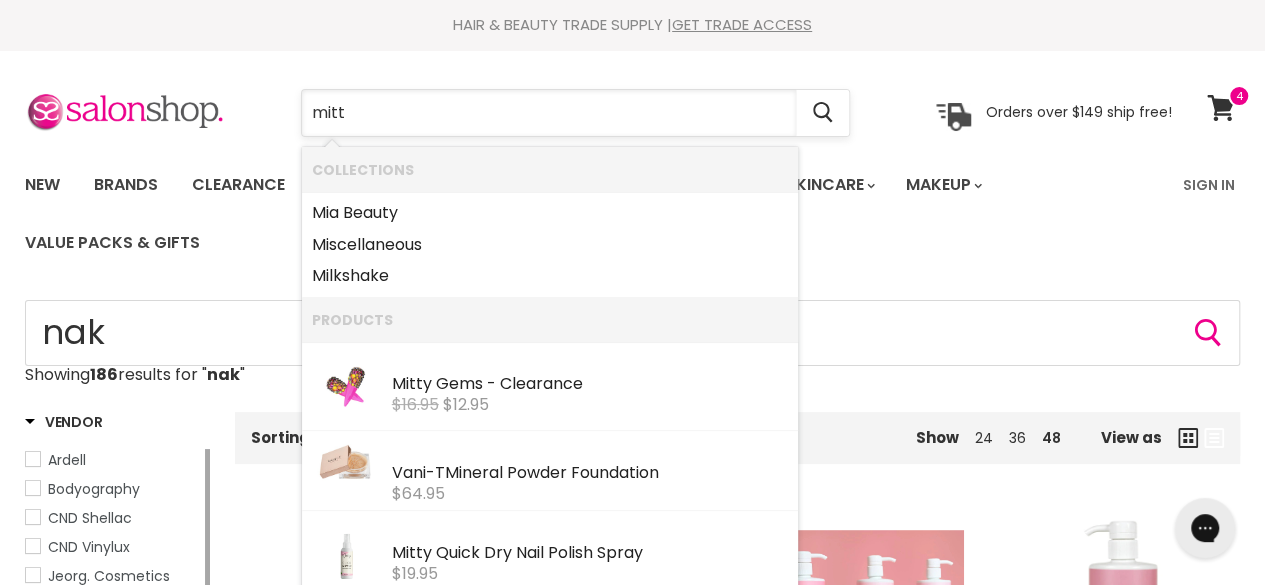 type on "mitty" 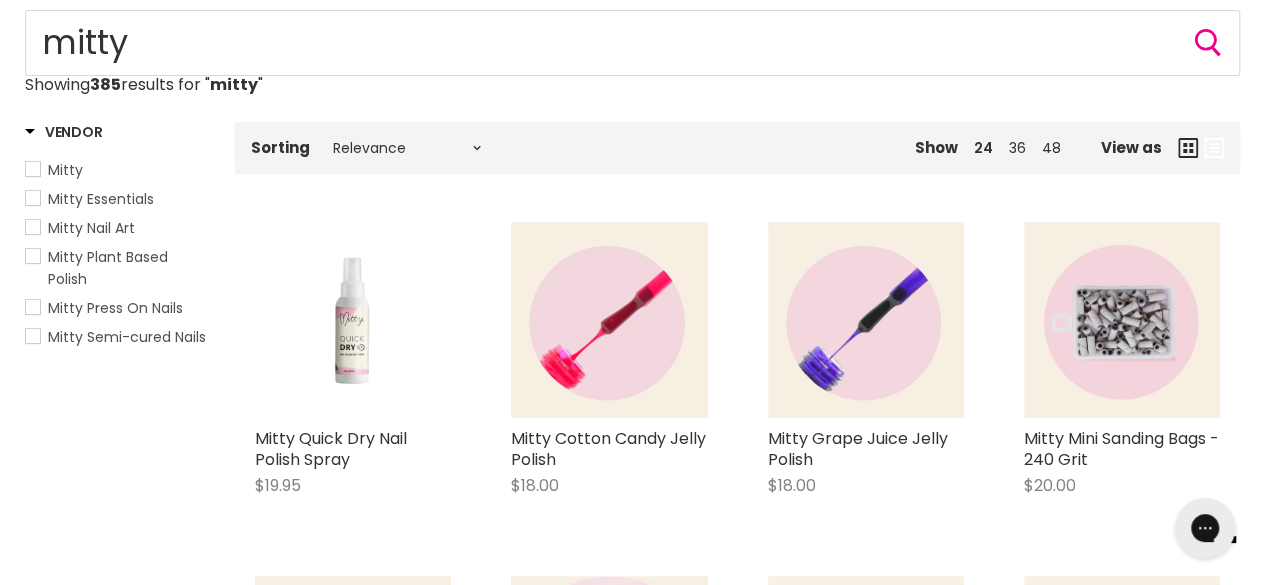 scroll, scrollTop: 0, scrollLeft: 0, axis: both 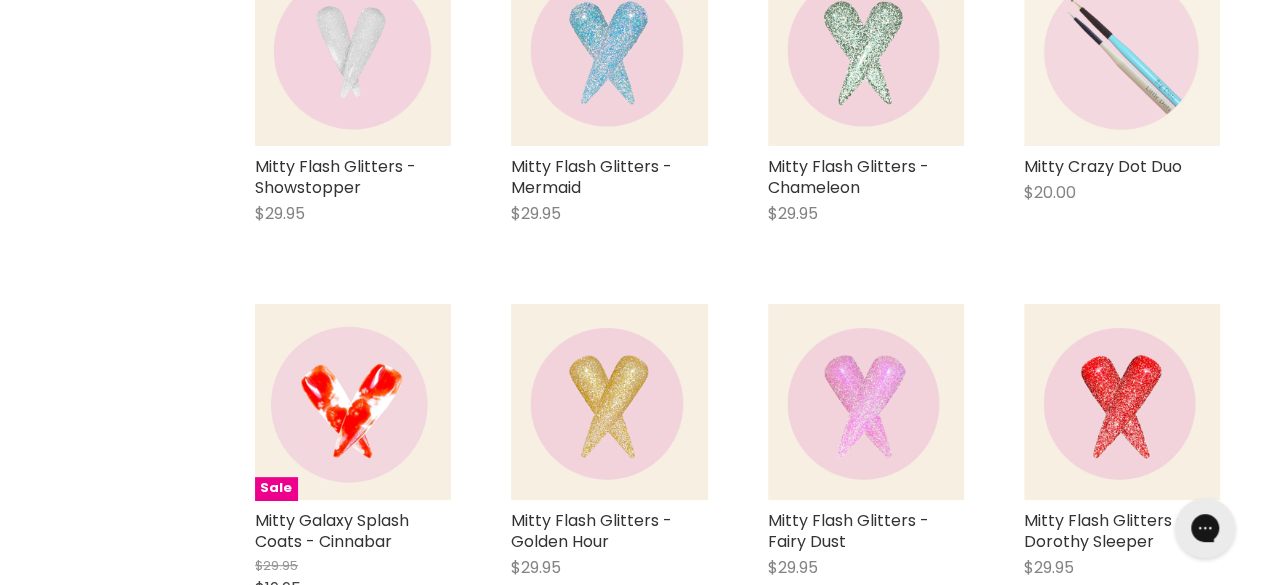 click at bounding box center (1122, 48) 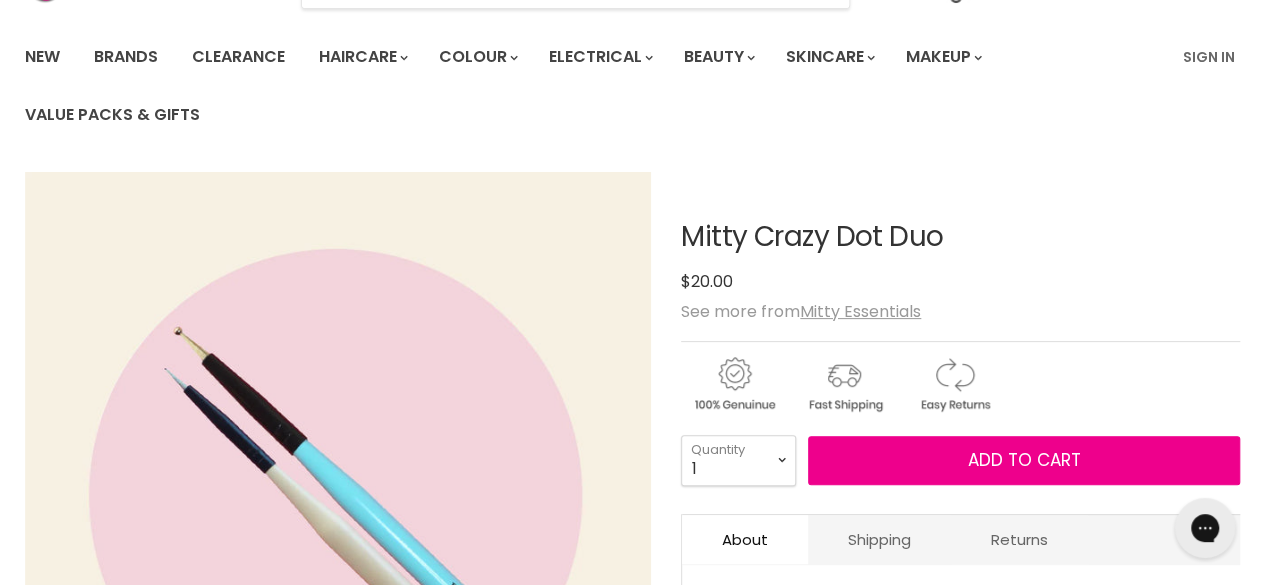 scroll, scrollTop: 0, scrollLeft: 0, axis: both 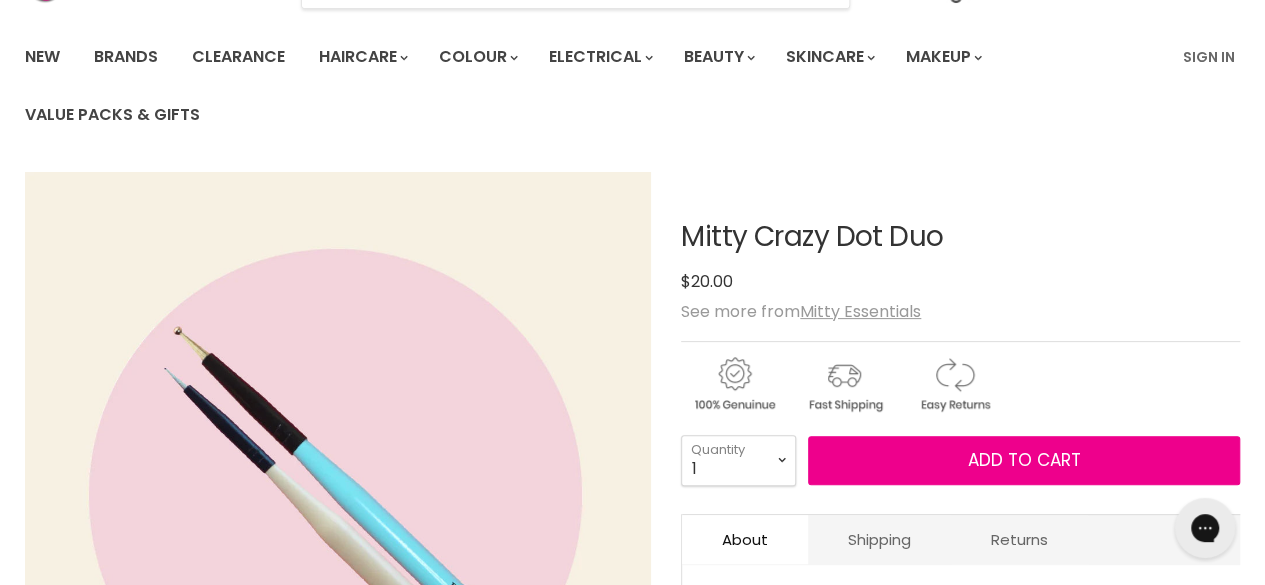 click at bounding box center [338, 484] 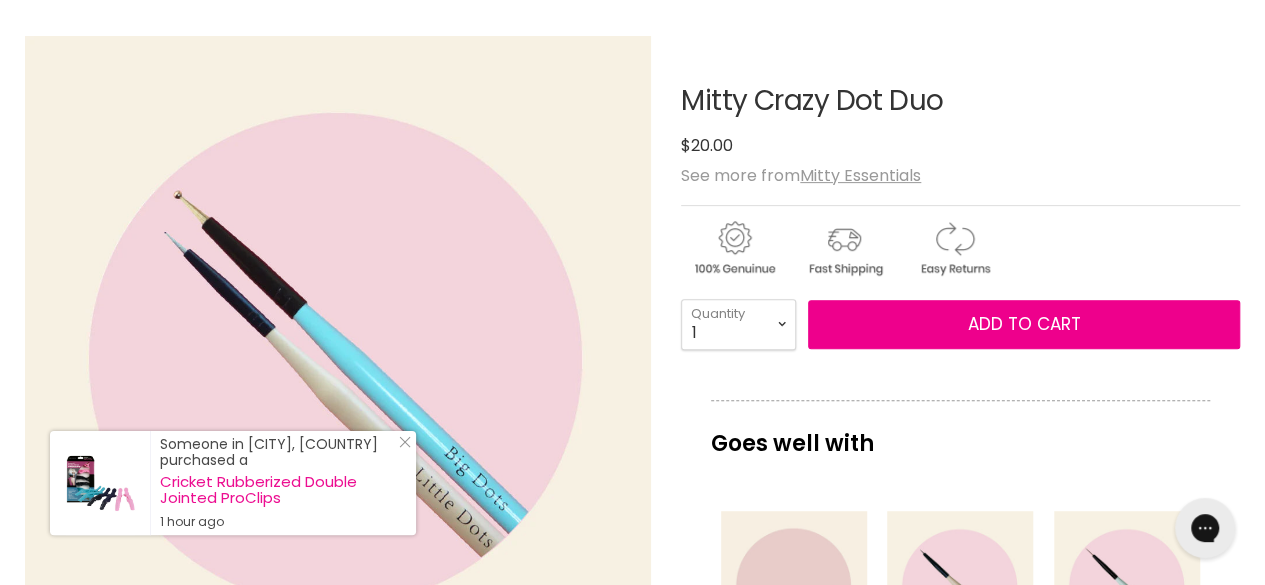 scroll, scrollTop: 262, scrollLeft: 0, axis: vertical 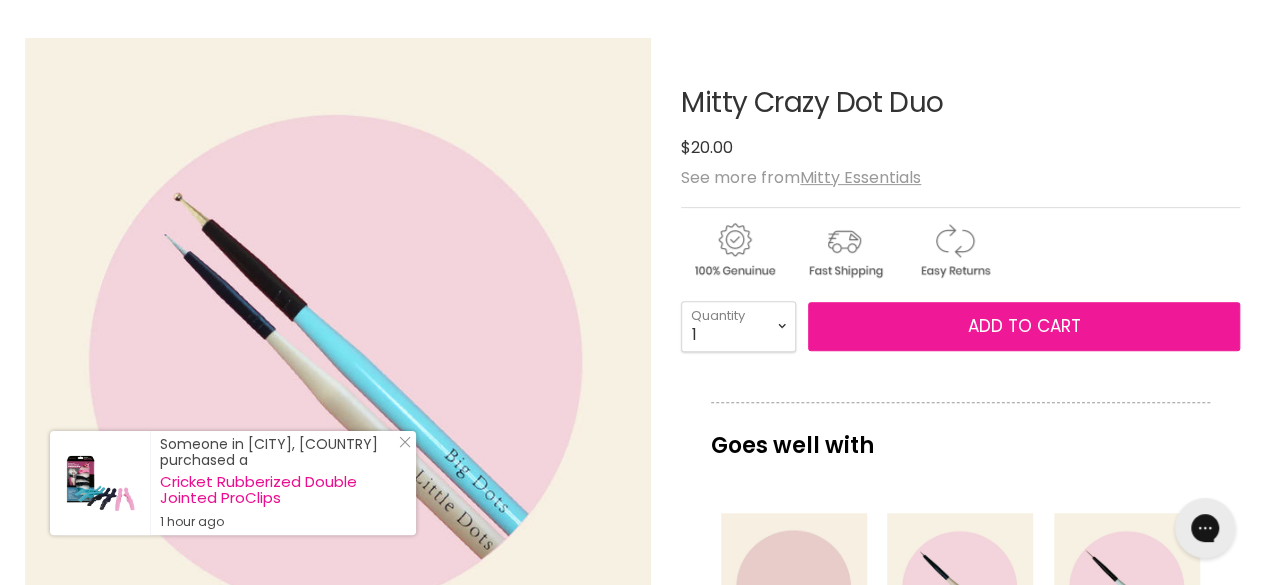 click on "Add to cart" at bounding box center (1024, 326) 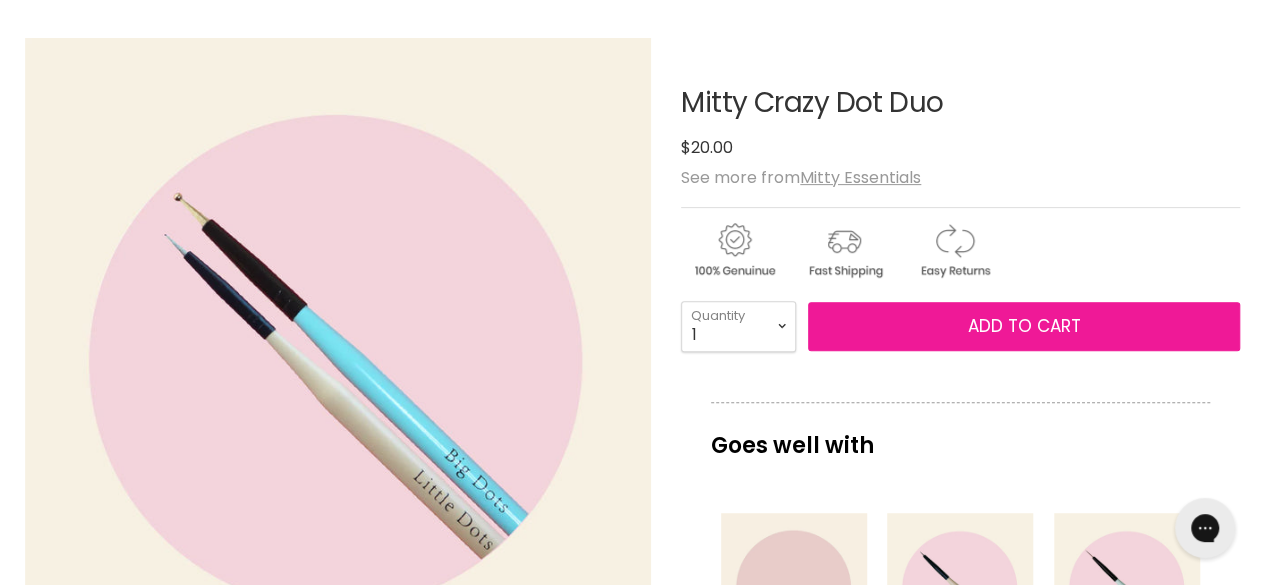 click on "Add to cart" at bounding box center (1024, 326) 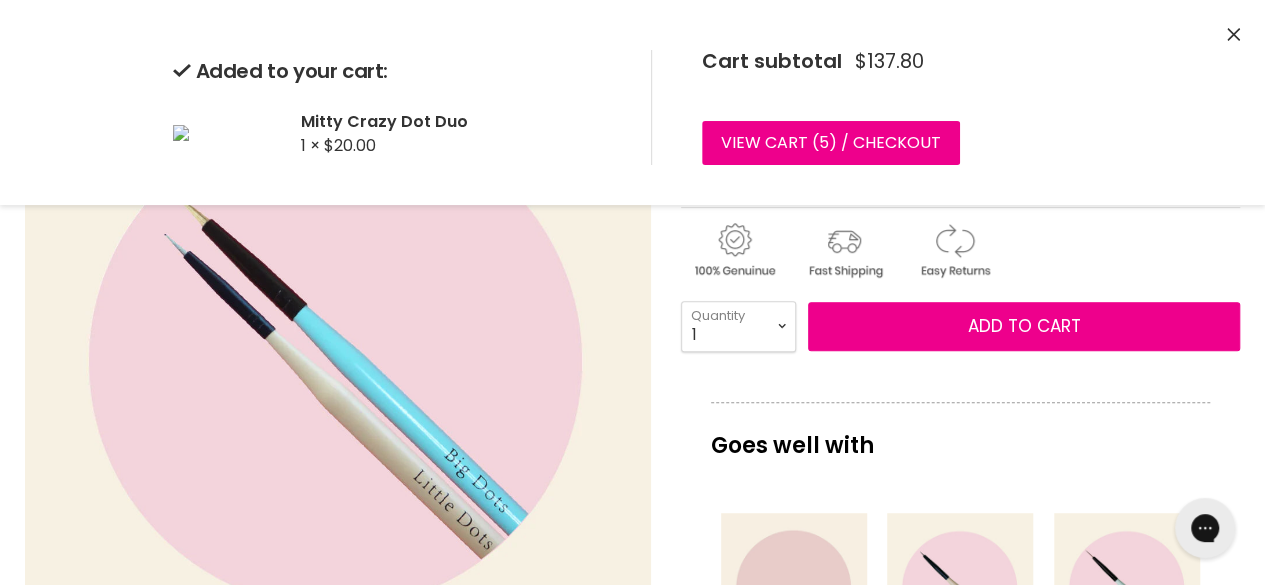 click at bounding box center (338, 350) 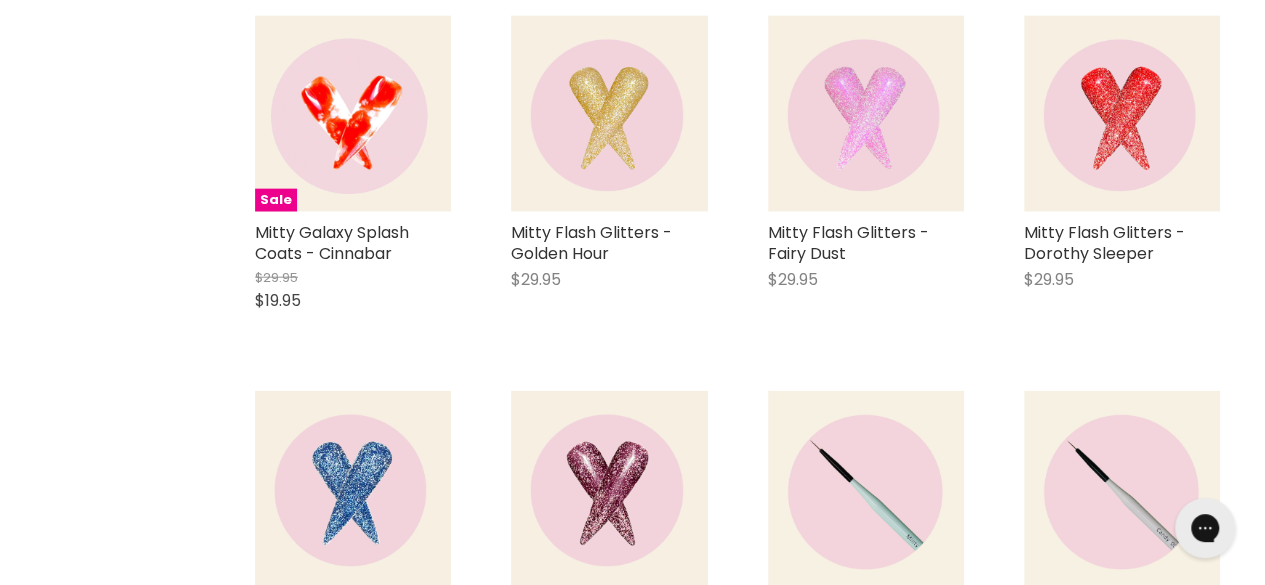 scroll, scrollTop: 0, scrollLeft: 0, axis: both 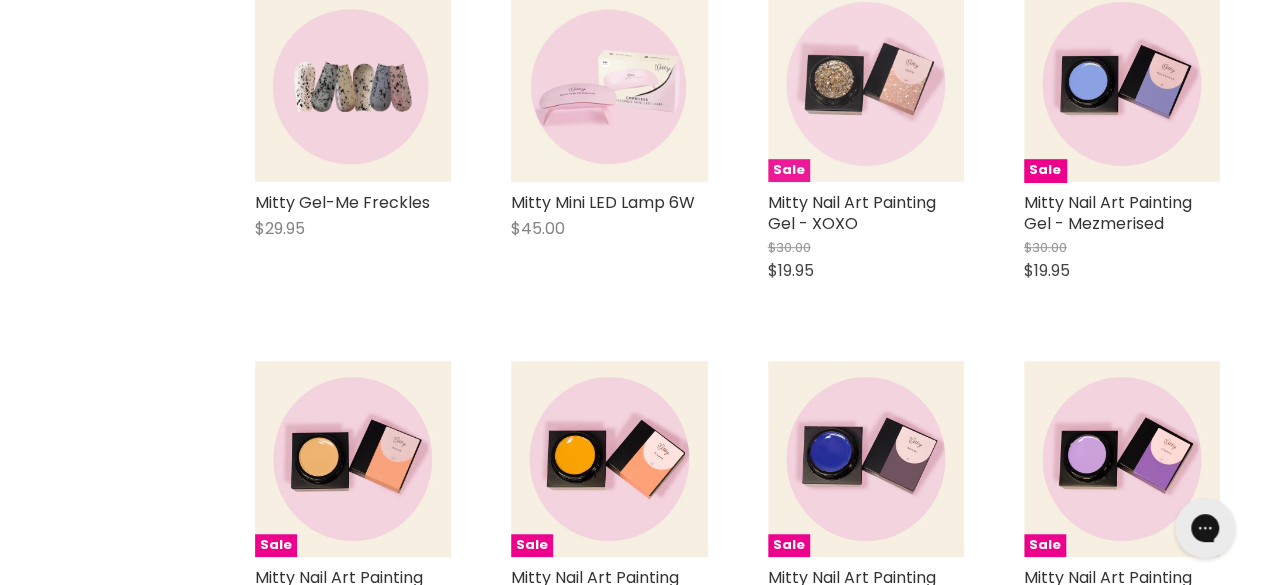 click at bounding box center [866, 84] 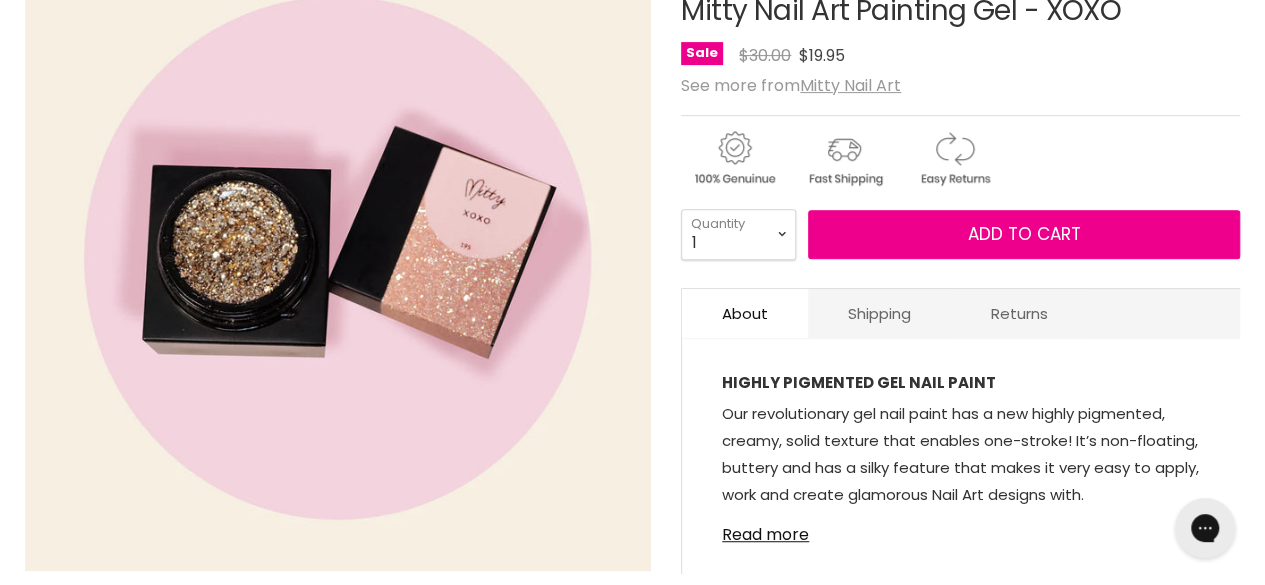 scroll, scrollTop: 0, scrollLeft: 0, axis: both 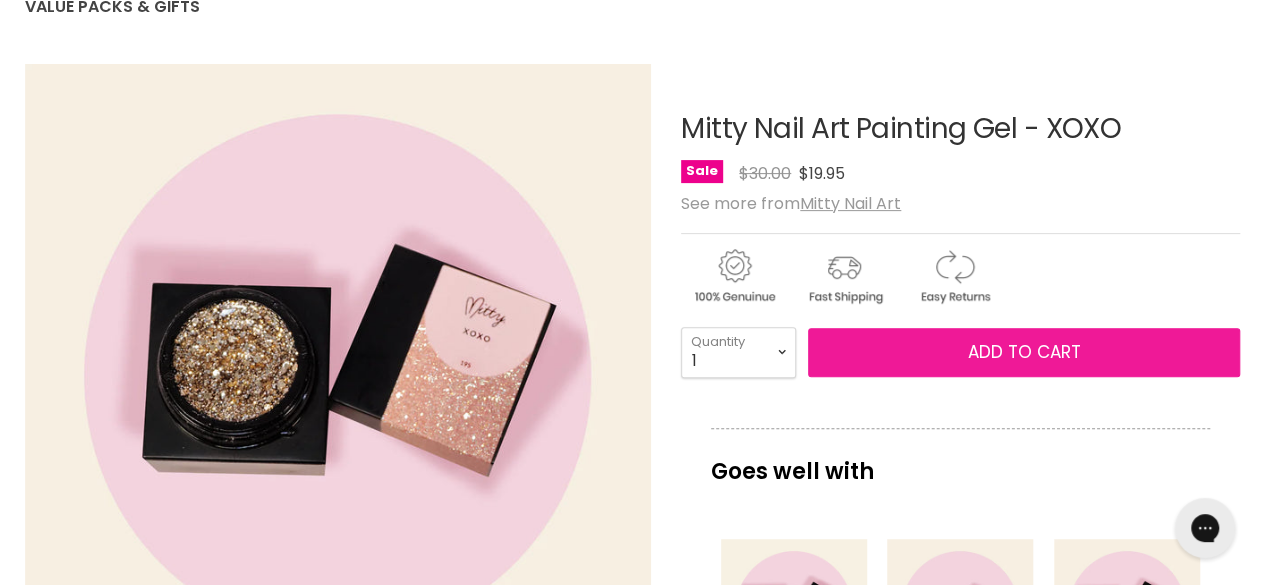 click on "Add to cart" at bounding box center (1024, 352) 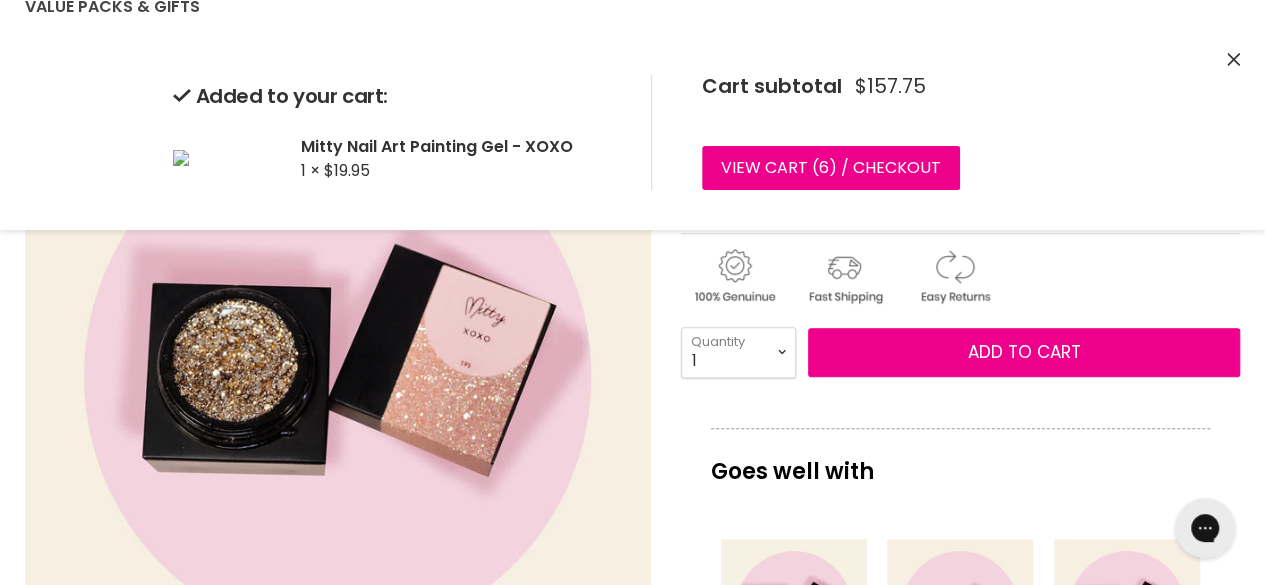 click on "Goes well with" at bounding box center (960, 461) 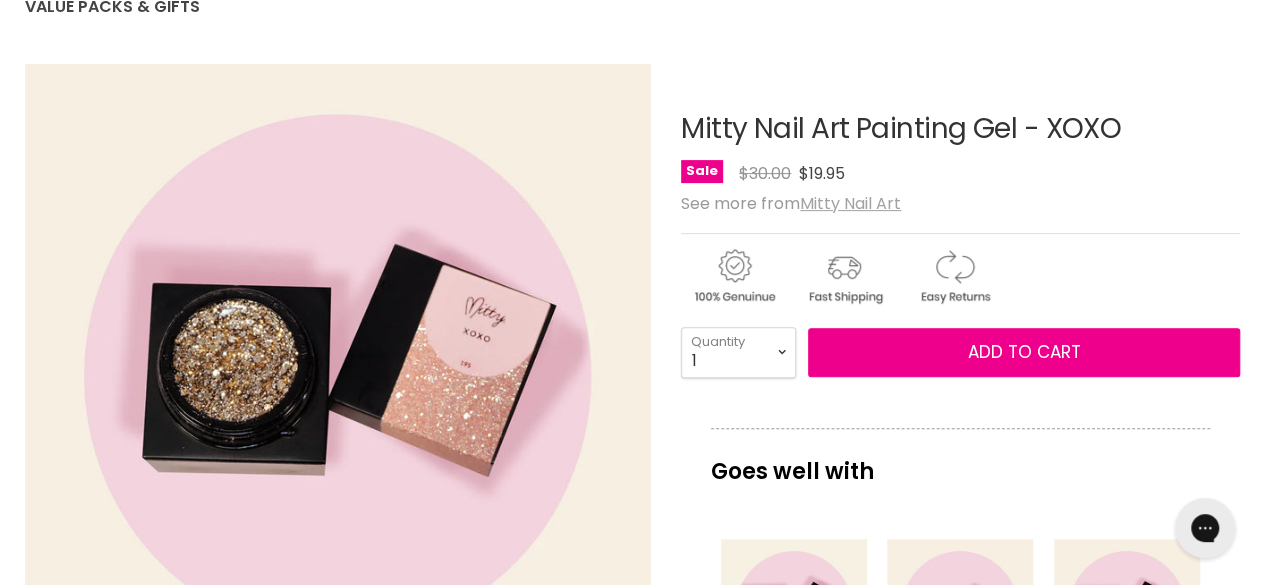 click on "Mitty Nail Art" at bounding box center (850, 203) 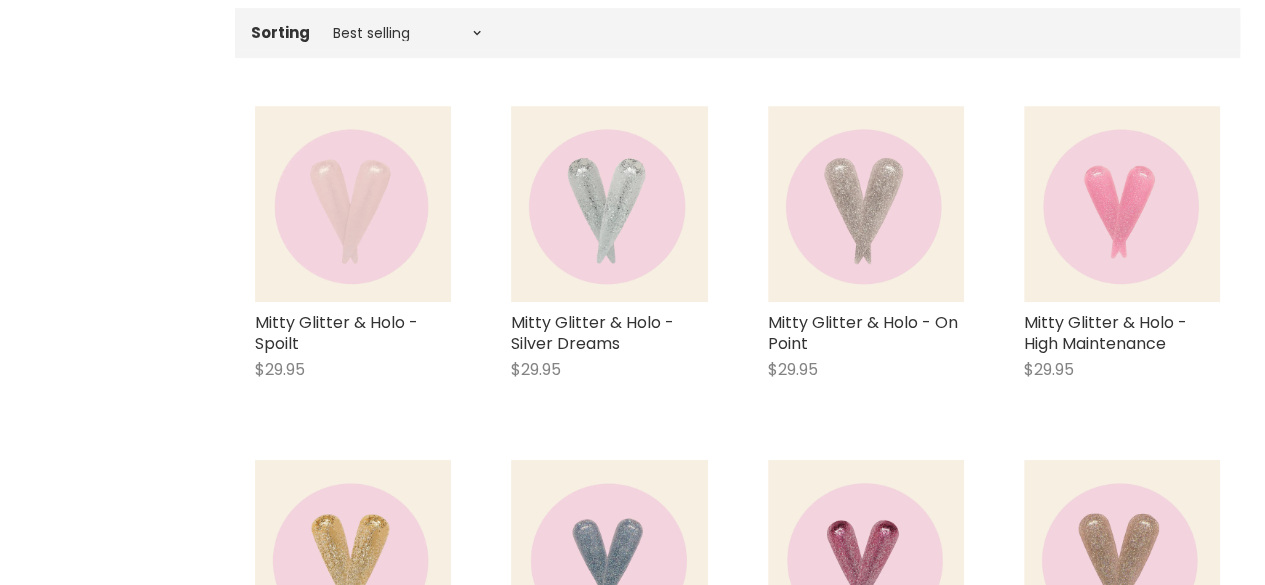 scroll, scrollTop: 0, scrollLeft: 0, axis: both 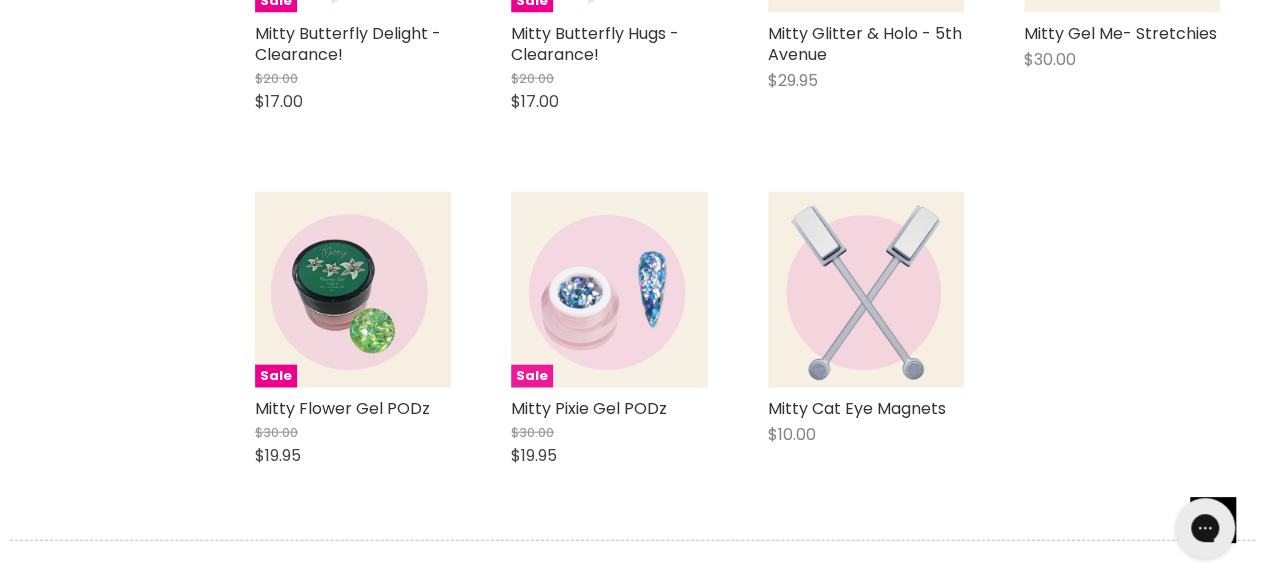 click at bounding box center [609, 290] 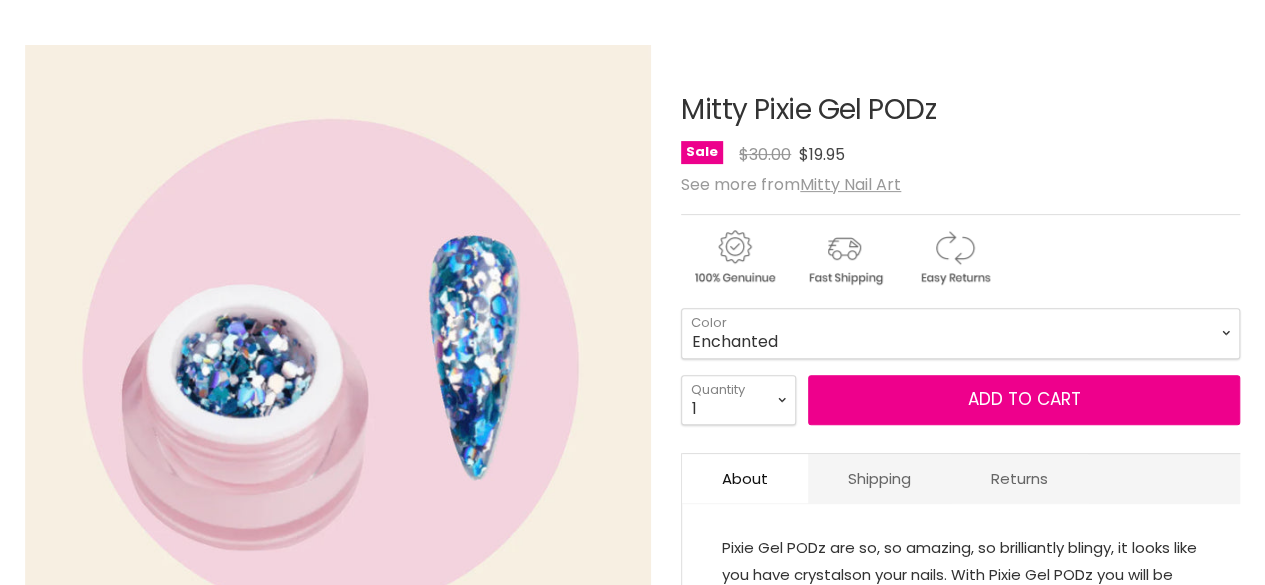 scroll, scrollTop: 275, scrollLeft: 0, axis: vertical 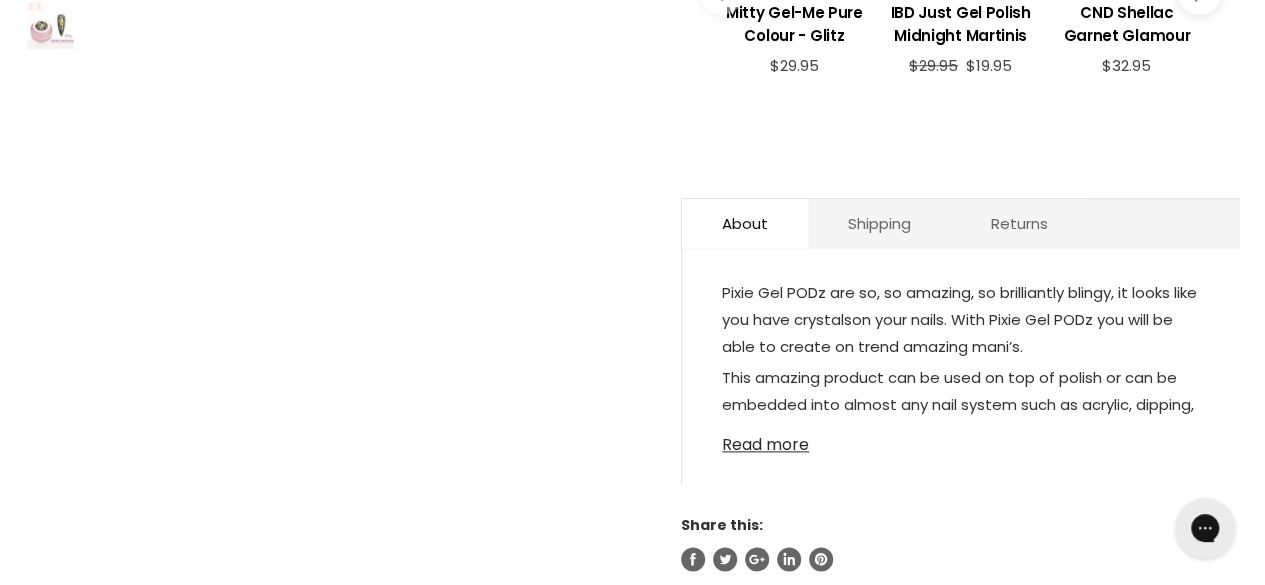 click on "Read more" at bounding box center (961, 439) 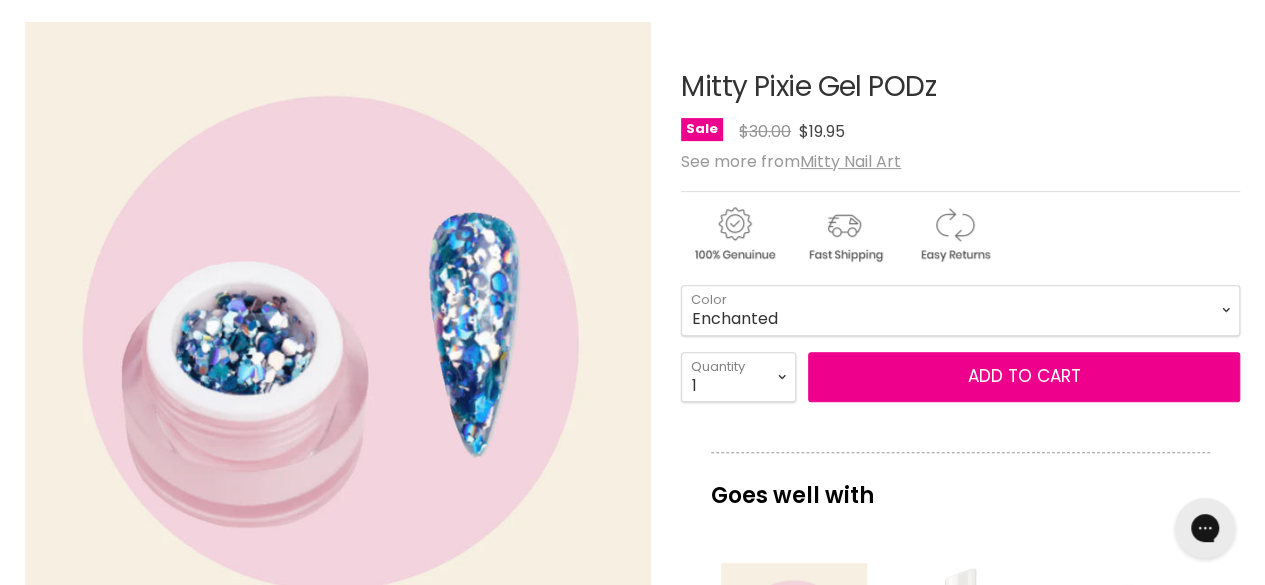 scroll, scrollTop: 0, scrollLeft: 0, axis: both 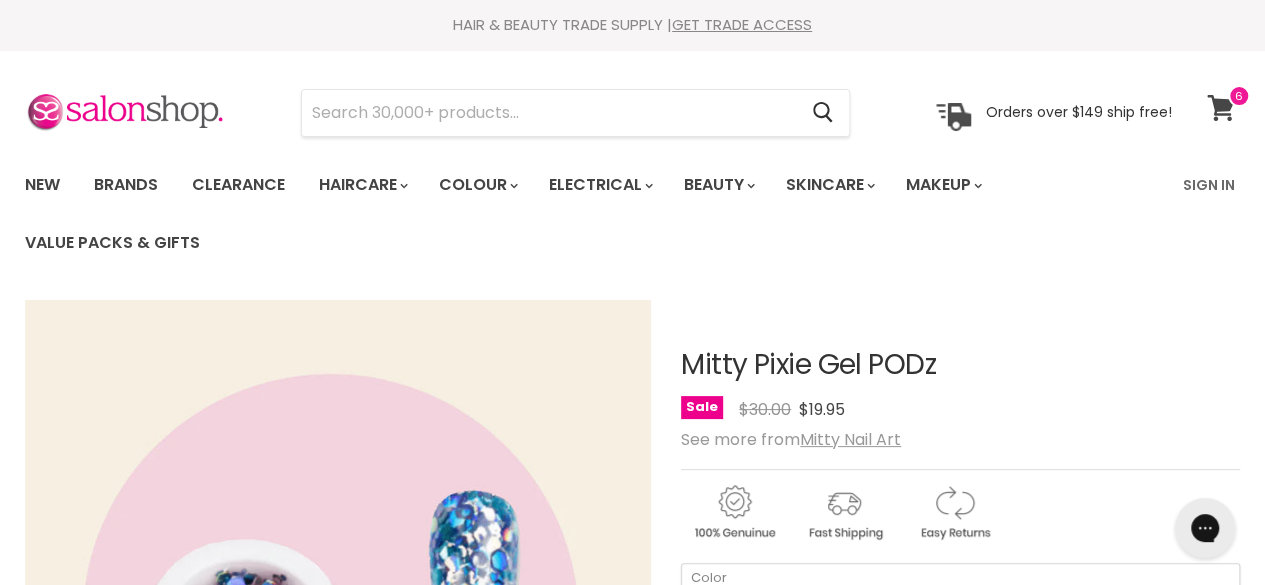 click at bounding box center [1239, 96] 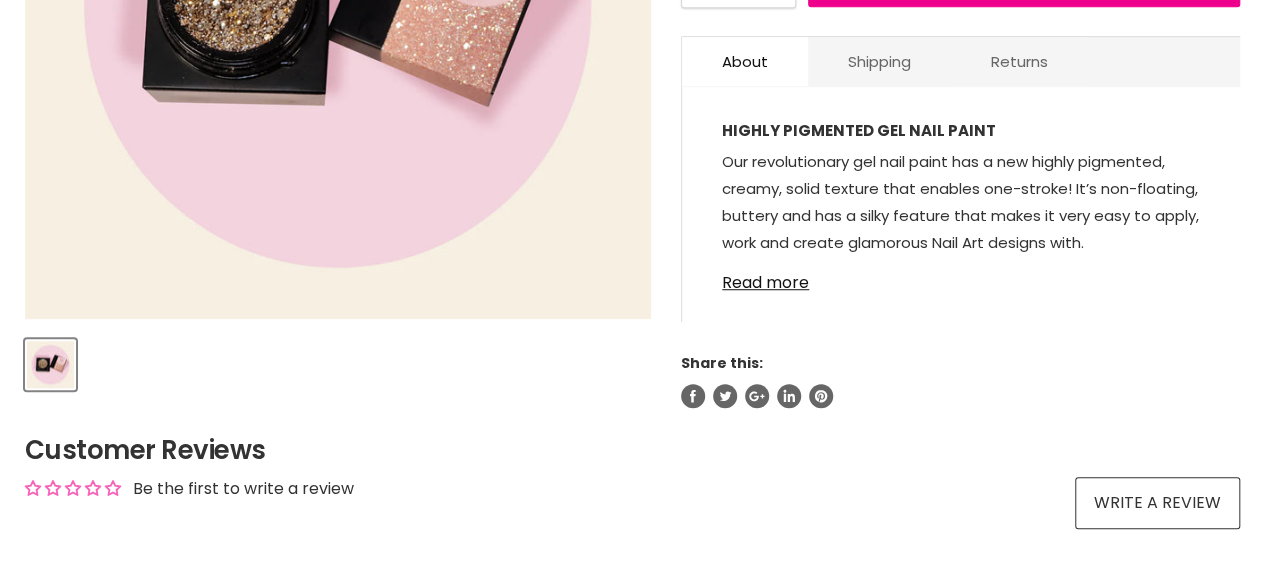 scroll, scrollTop: 0, scrollLeft: 0, axis: both 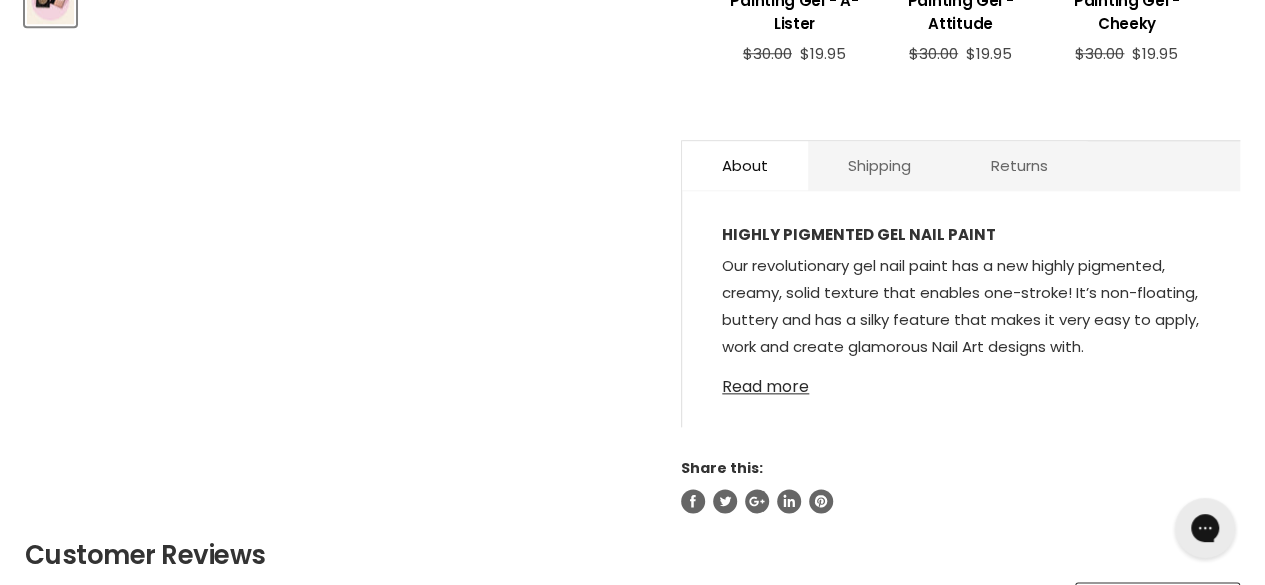 click on "Read more" at bounding box center [961, 381] 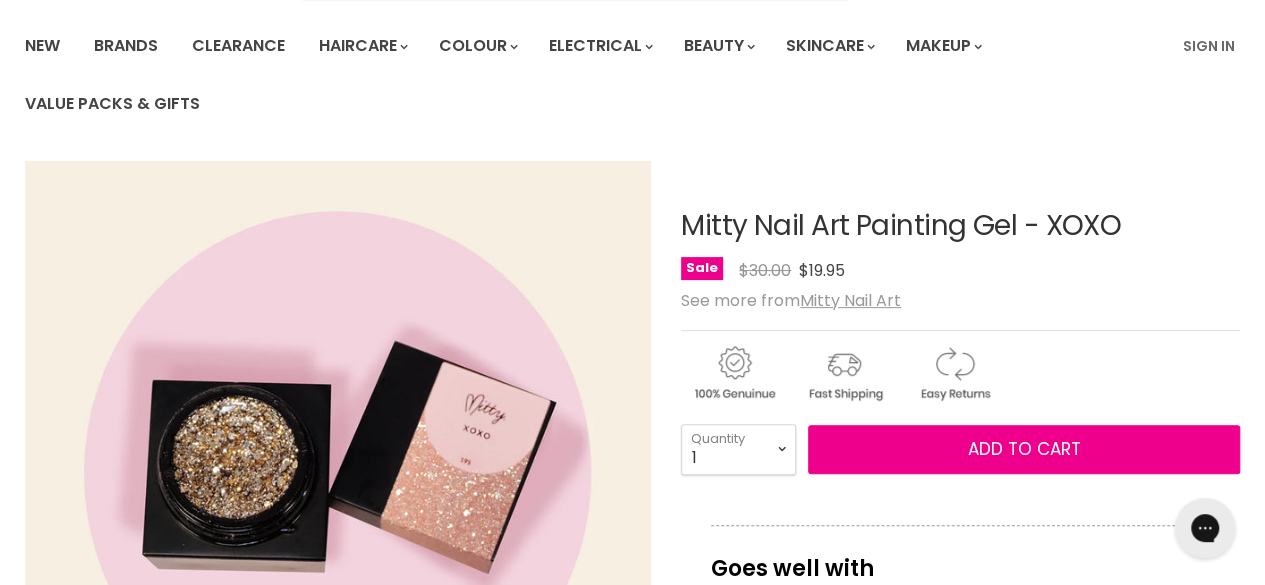 scroll, scrollTop: 0, scrollLeft: 0, axis: both 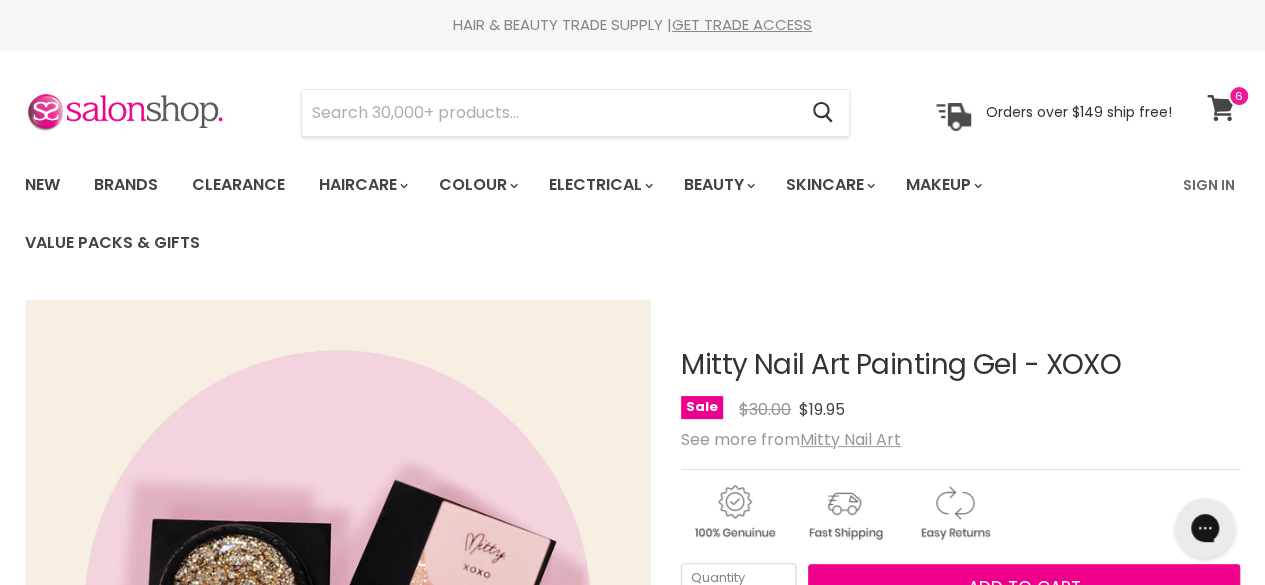 click at bounding box center (1239, 96) 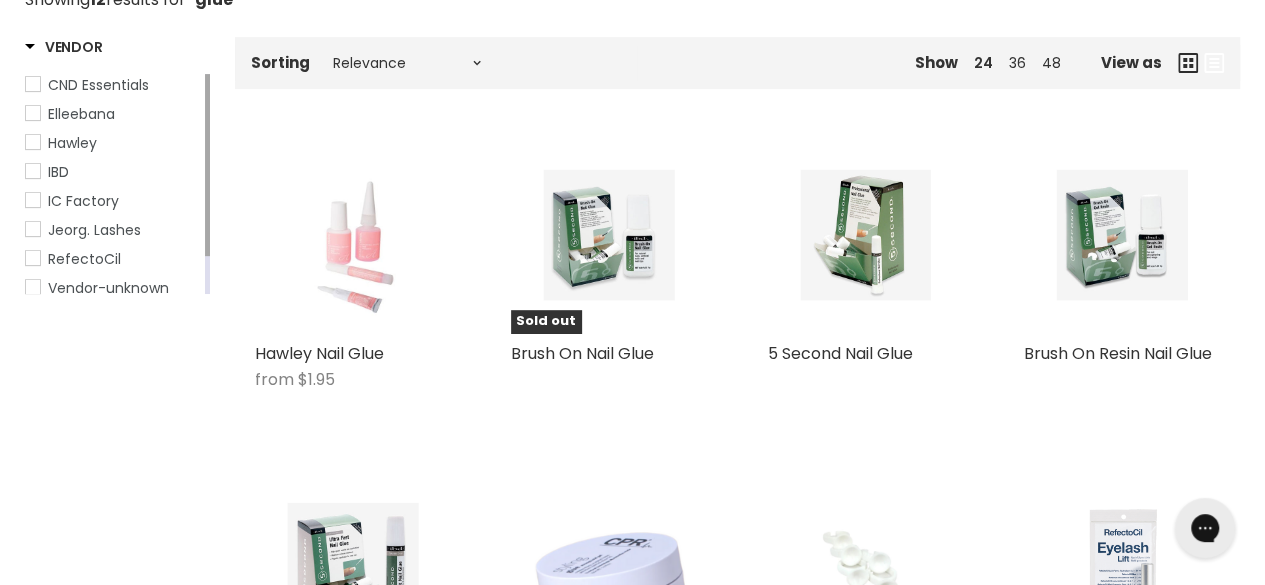 scroll, scrollTop: 0, scrollLeft: 0, axis: both 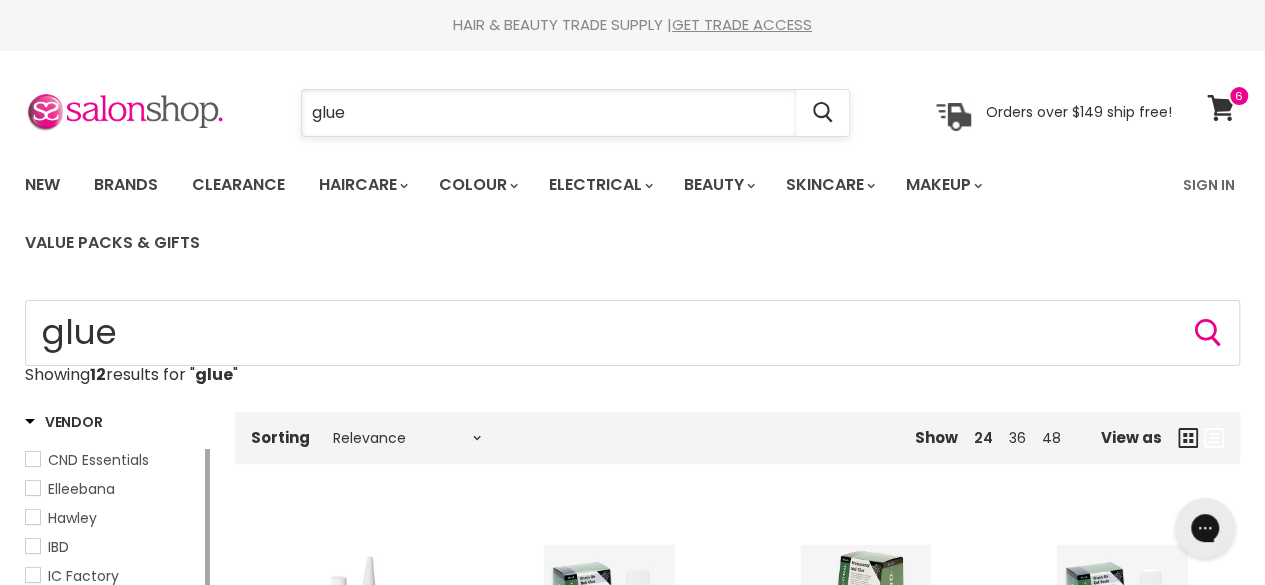 click on "glue" at bounding box center (549, 113) 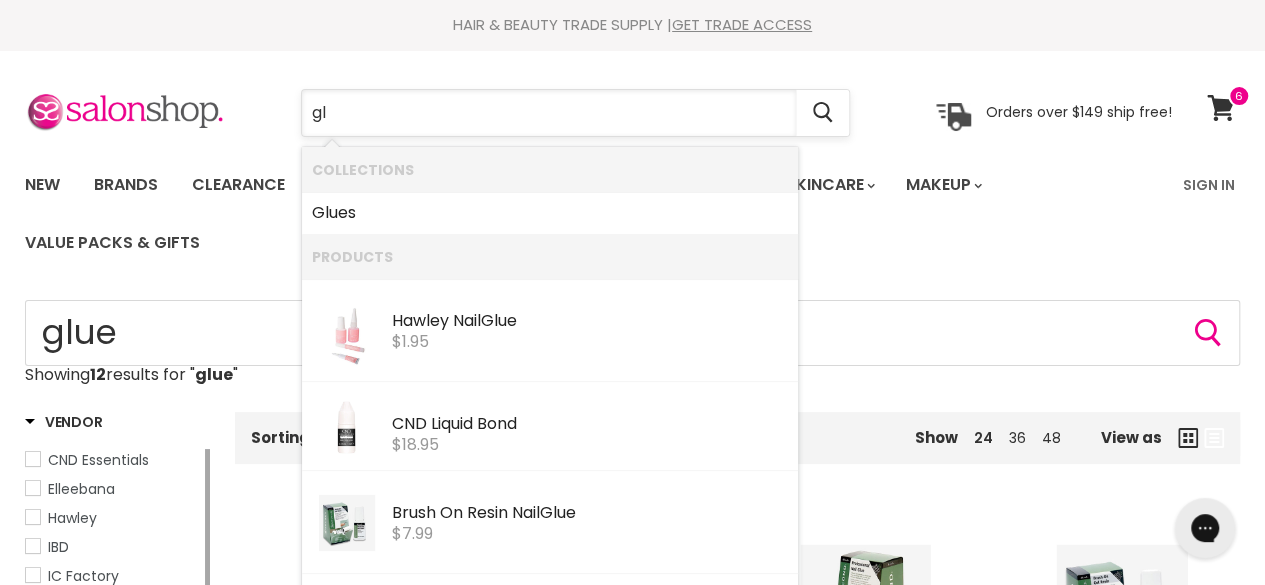 type on "g" 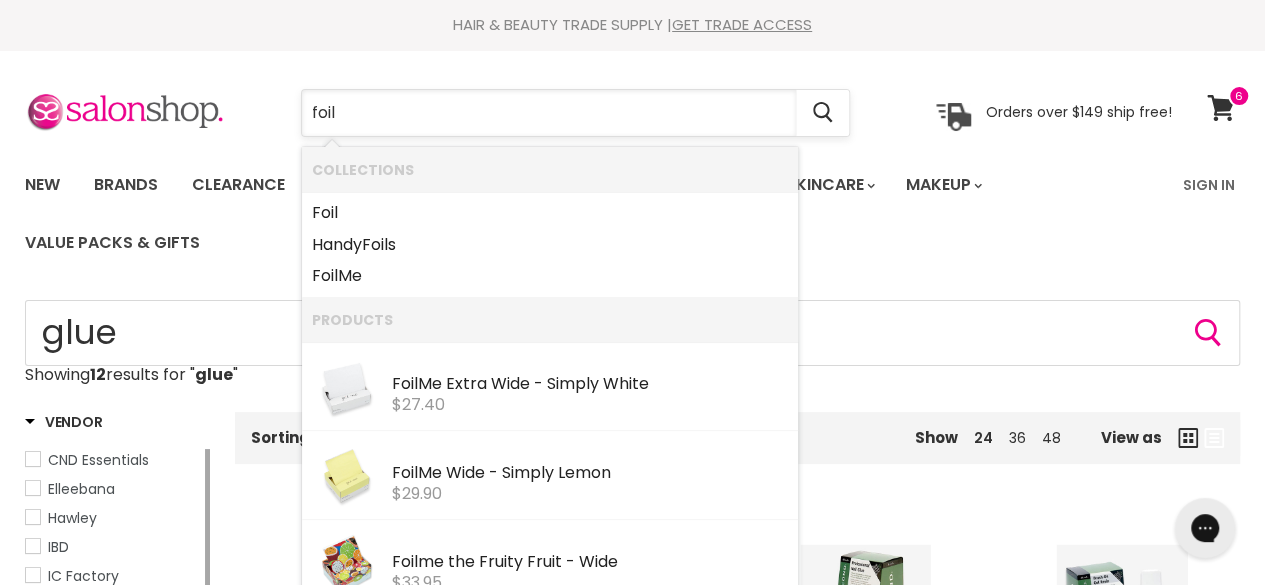 type on "foil" 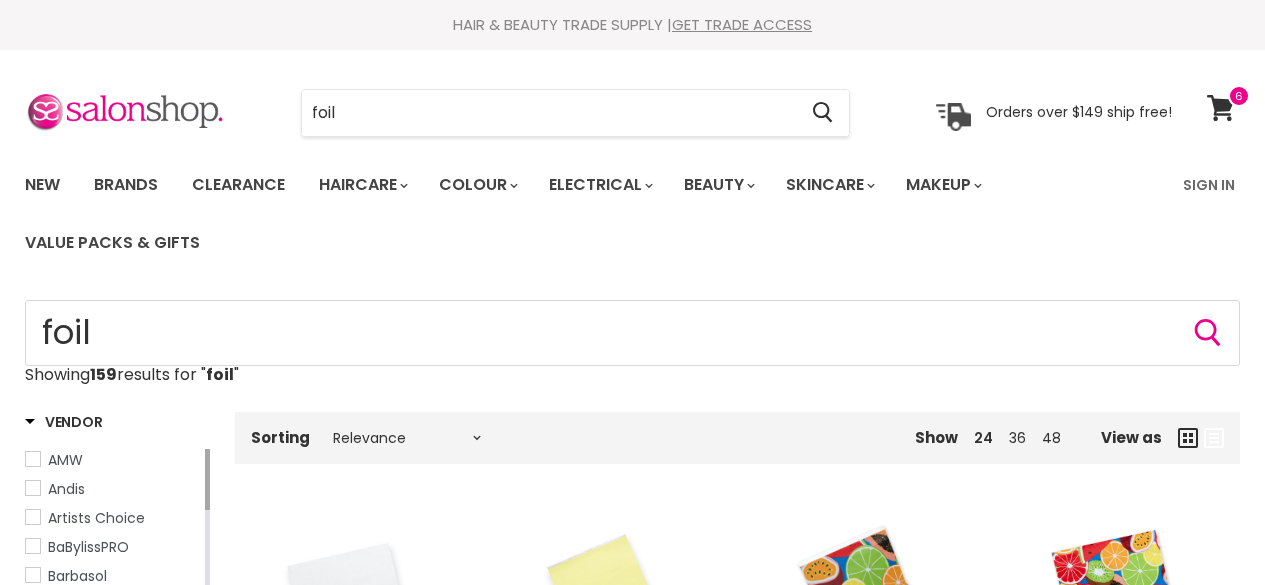 type on "foil" 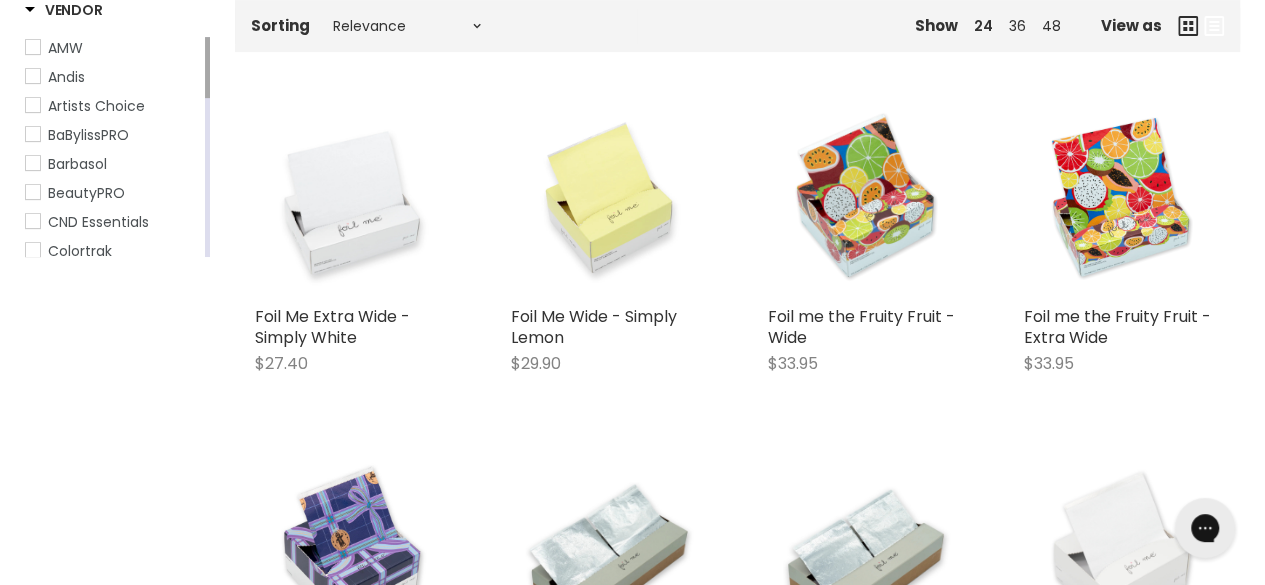 scroll, scrollTop: 0, scrollLeft: 0, axis: both 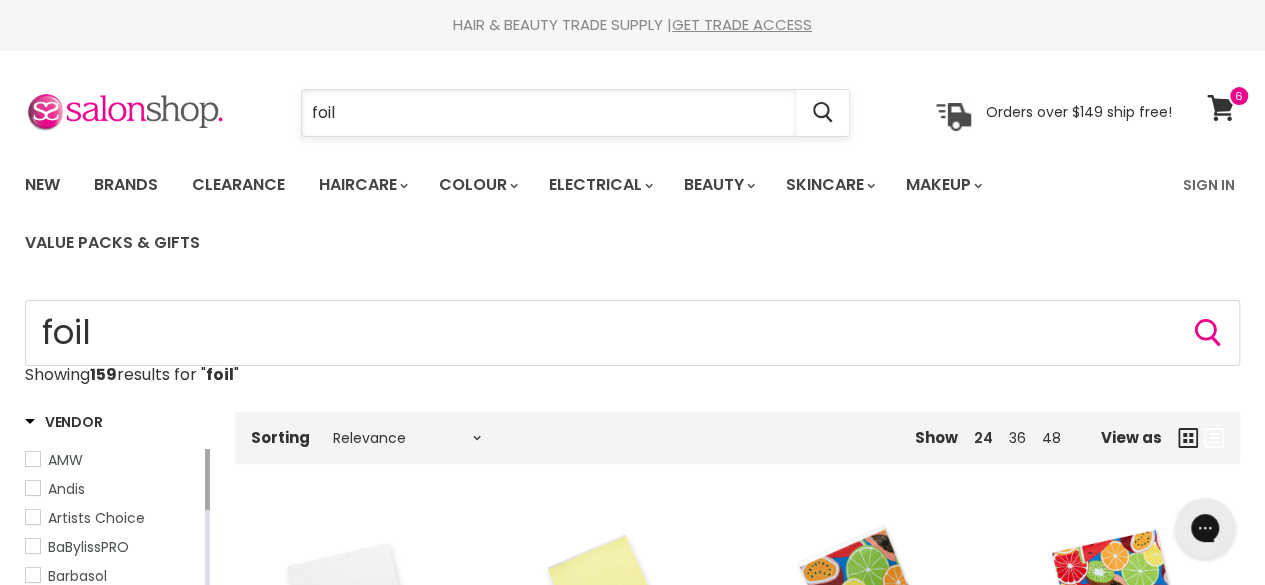 click on "foil" at bounding box center (549, 113) 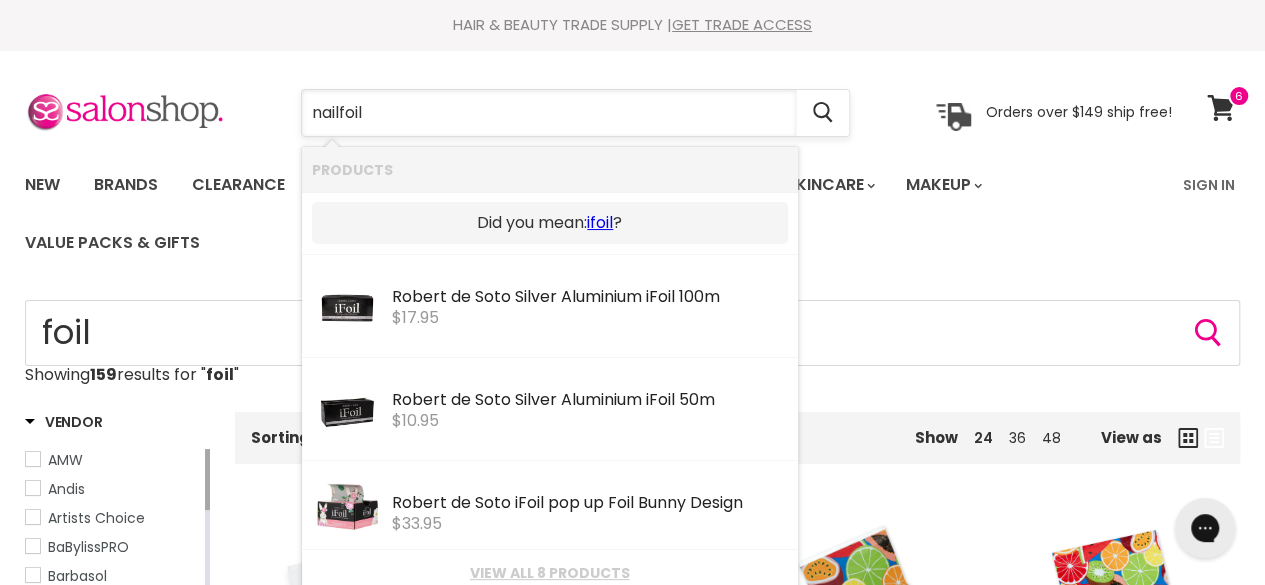 type on "nail foil" 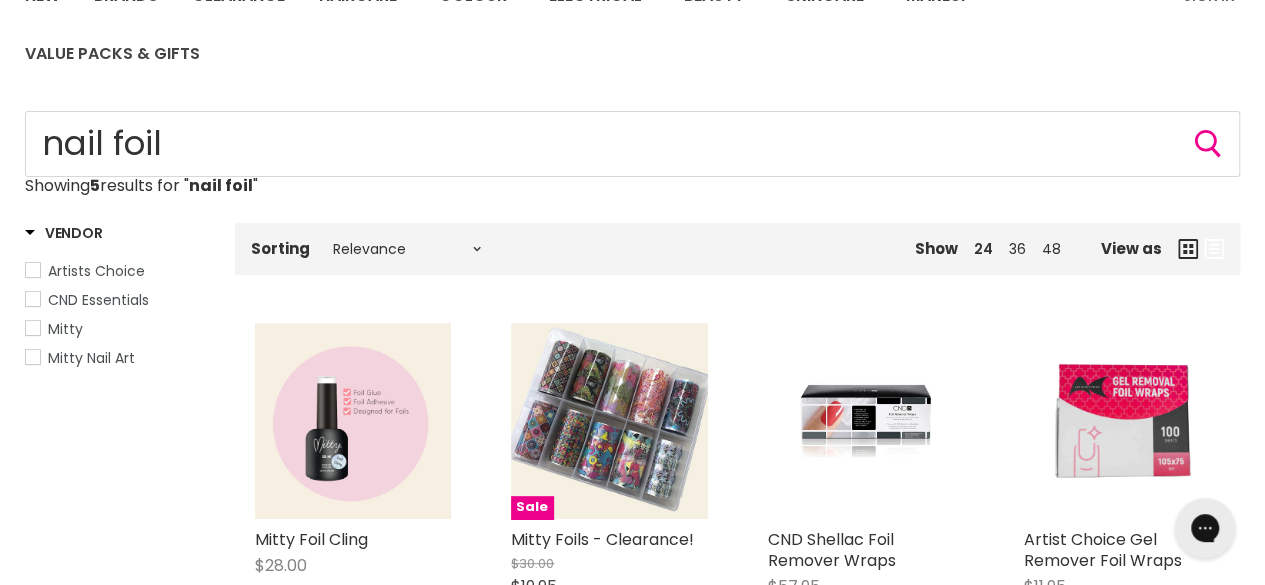 scroll, scrollTop: 0, scrollLeft: 0, axis: both 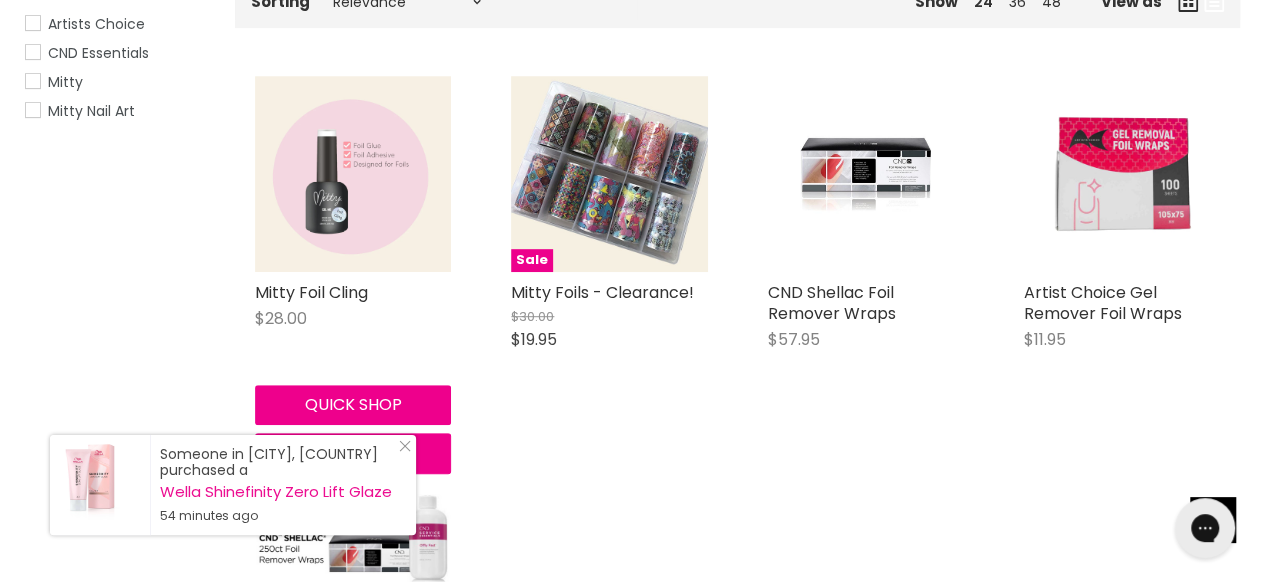 click at bounding box center (353, 174) 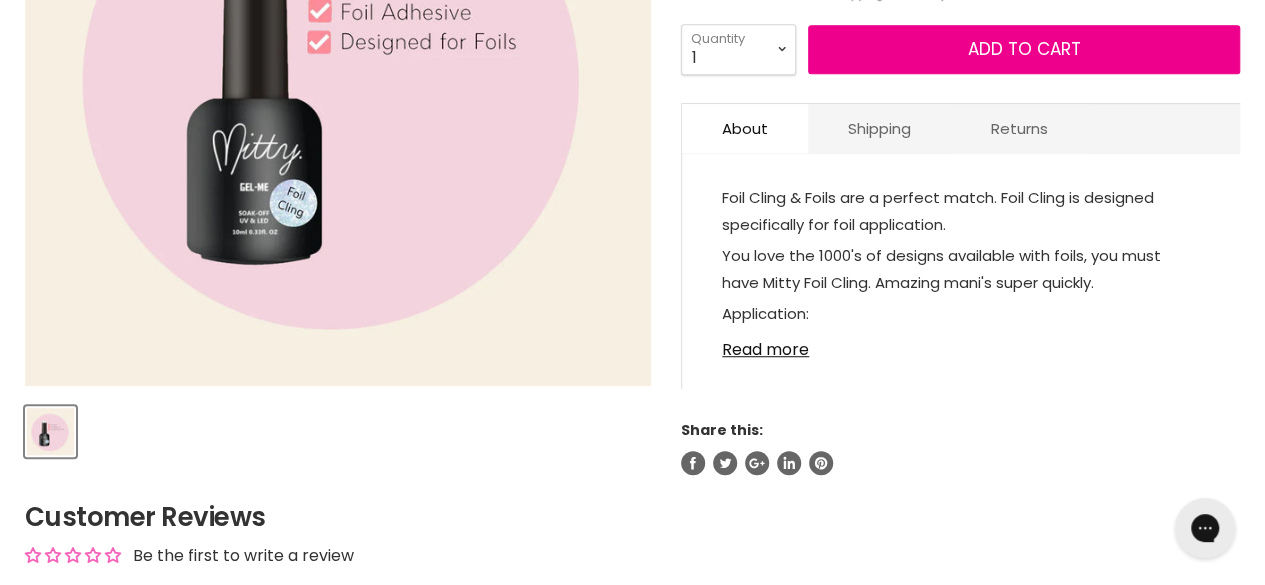 scroll, scrollTop: 551, scrollLeft: 0, axis: vertical 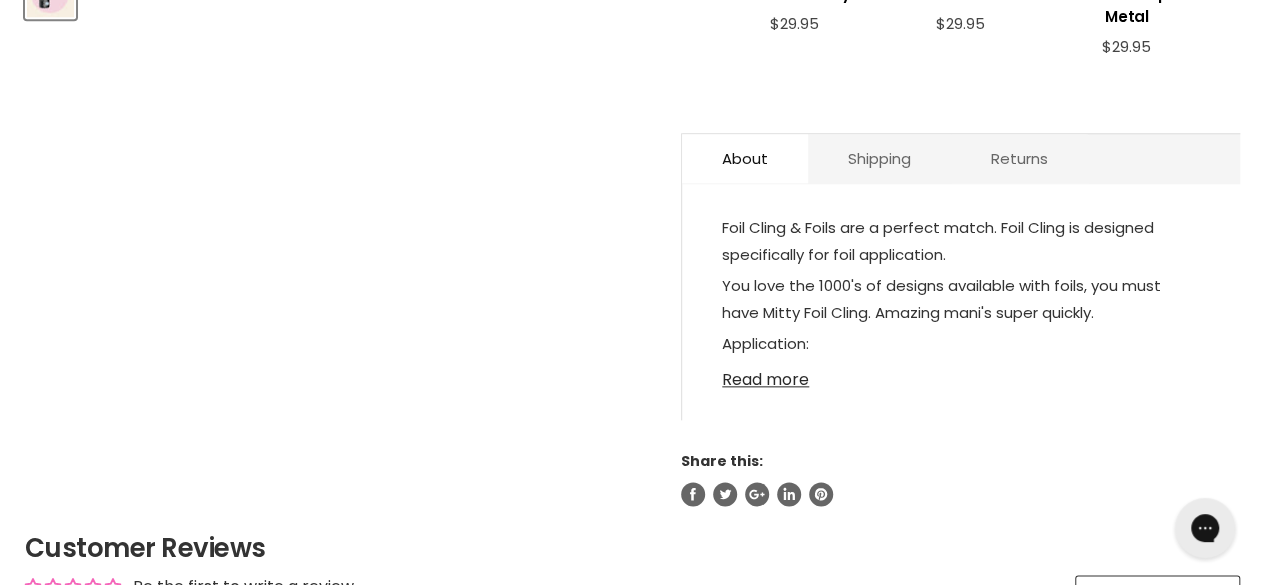 click on "Read more" at bounding box center (961, 374) 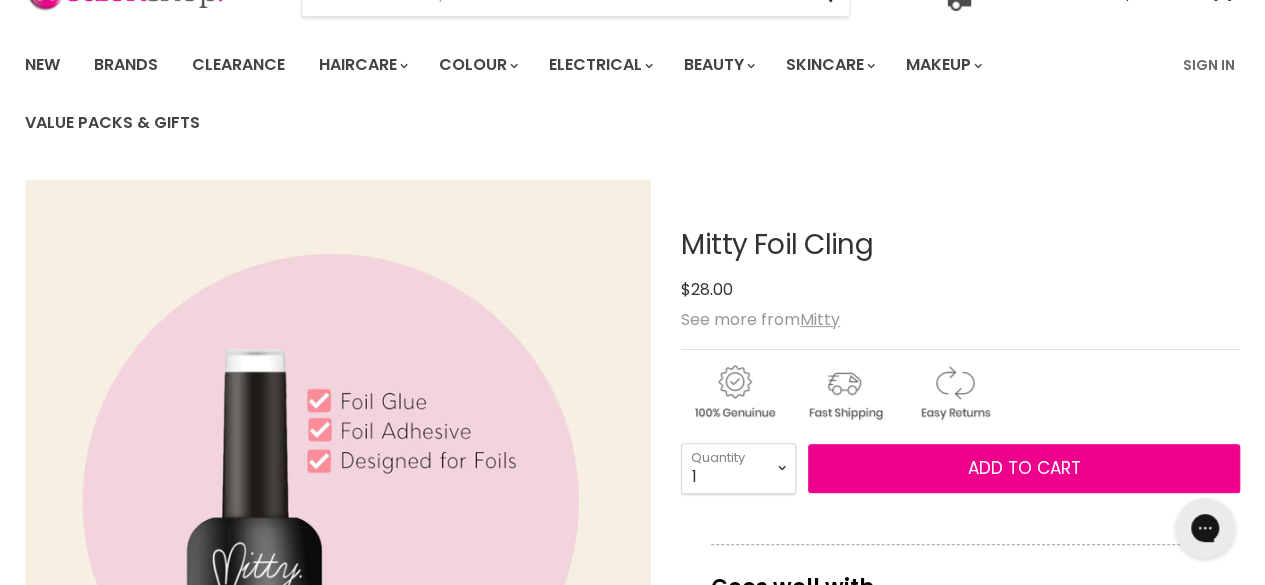 scroll, scrollTop: 127, scrollLeft: 0, axis: vertical 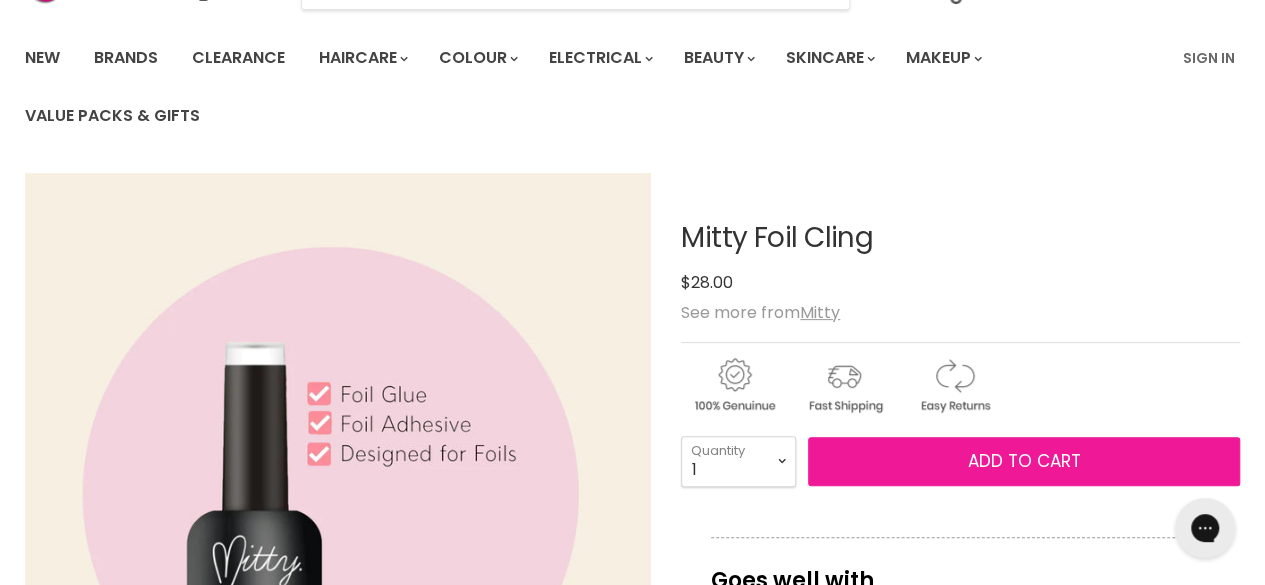 click on "Add to cart" at bounding box center [1024, 461] 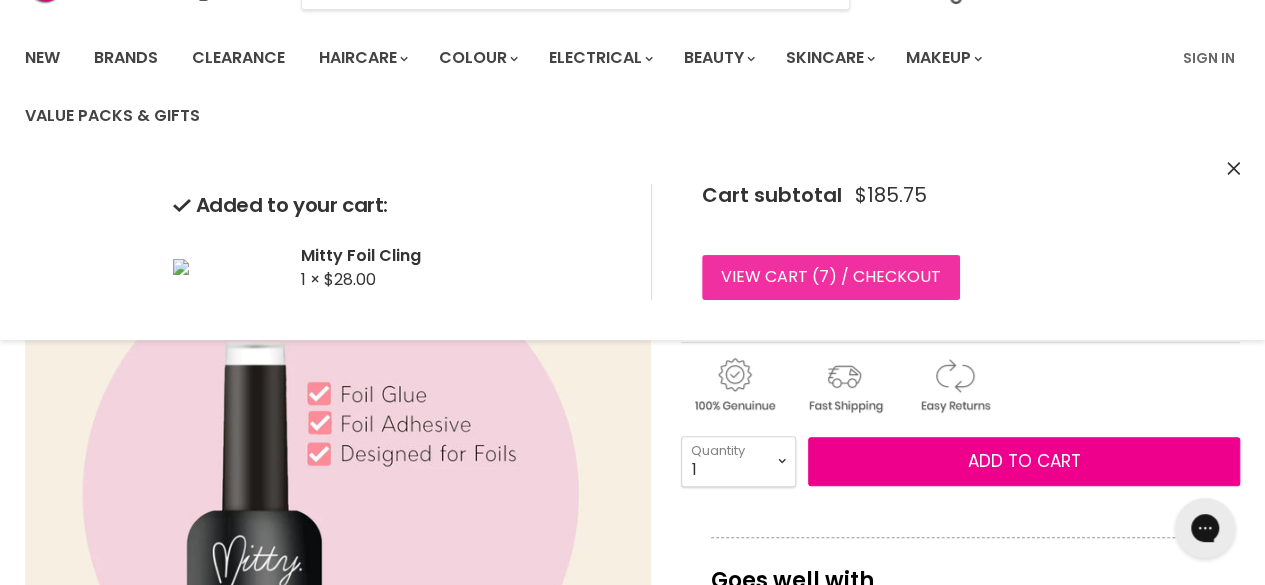 click on "View cart ( 7 )  /  Checkout" at bounding box center (831, 277) 